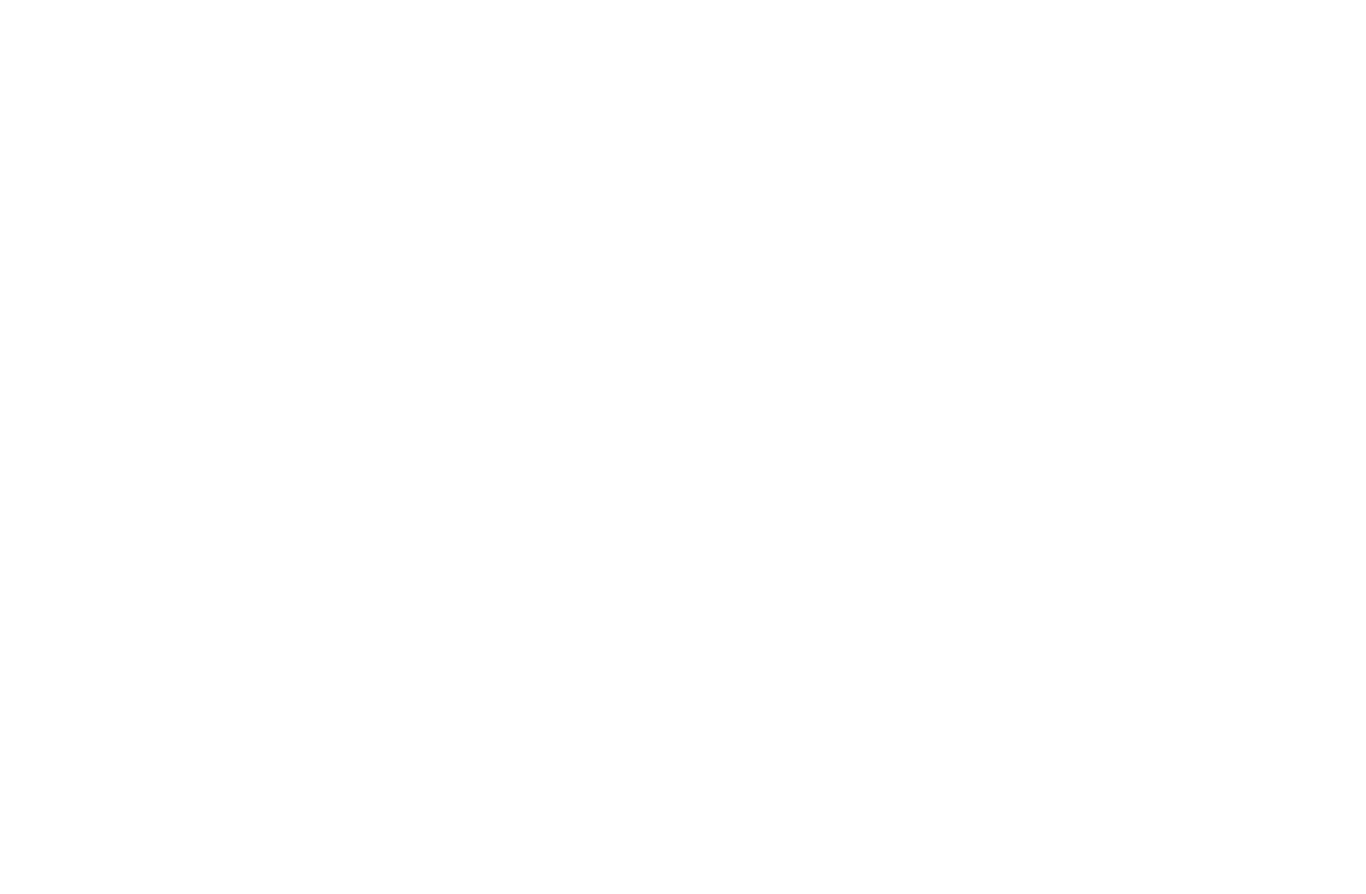 scroll, scrollTop: 0, scrollLeft: 0, axis: both 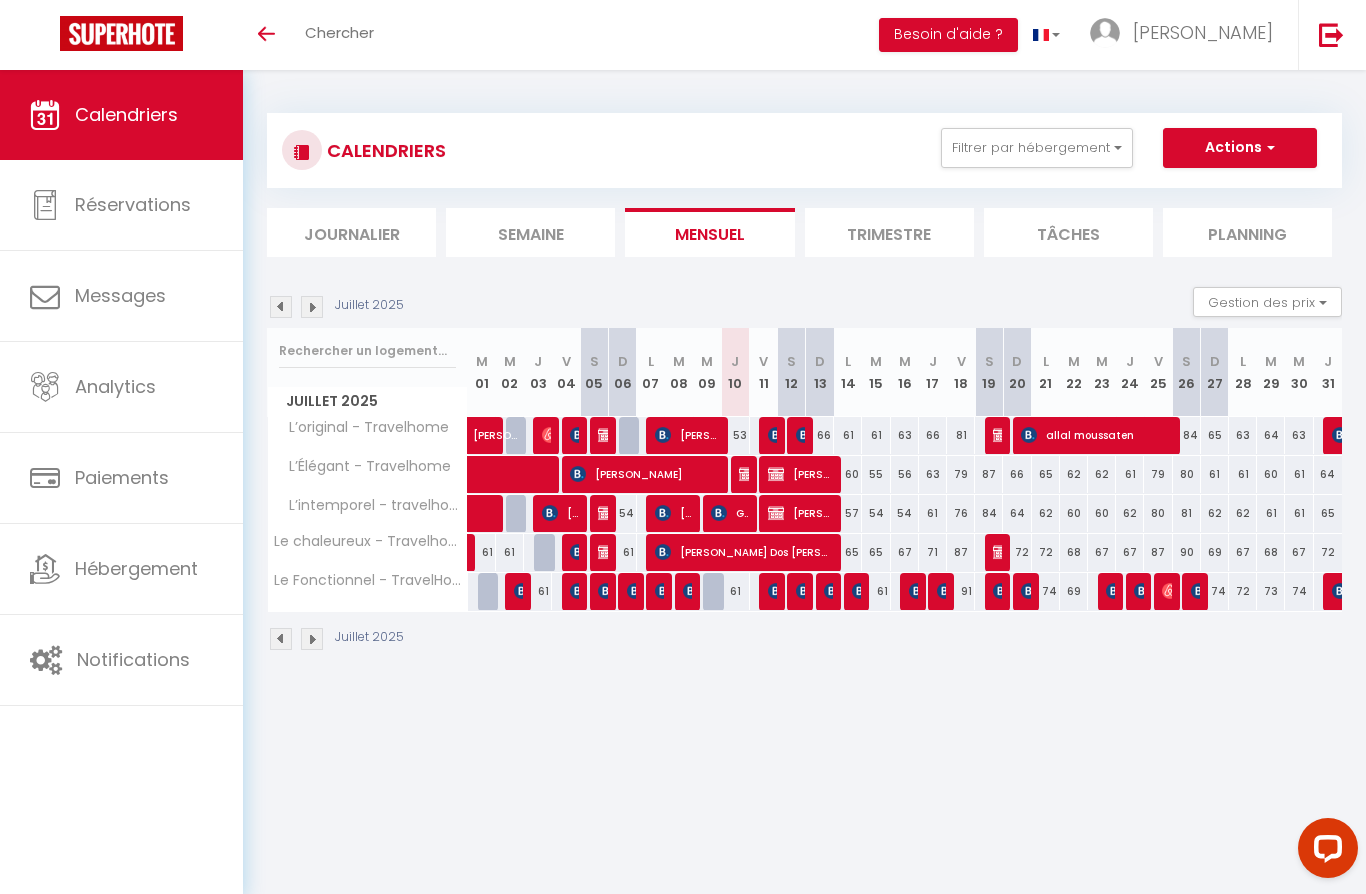 click at bounding box center [281, 307] 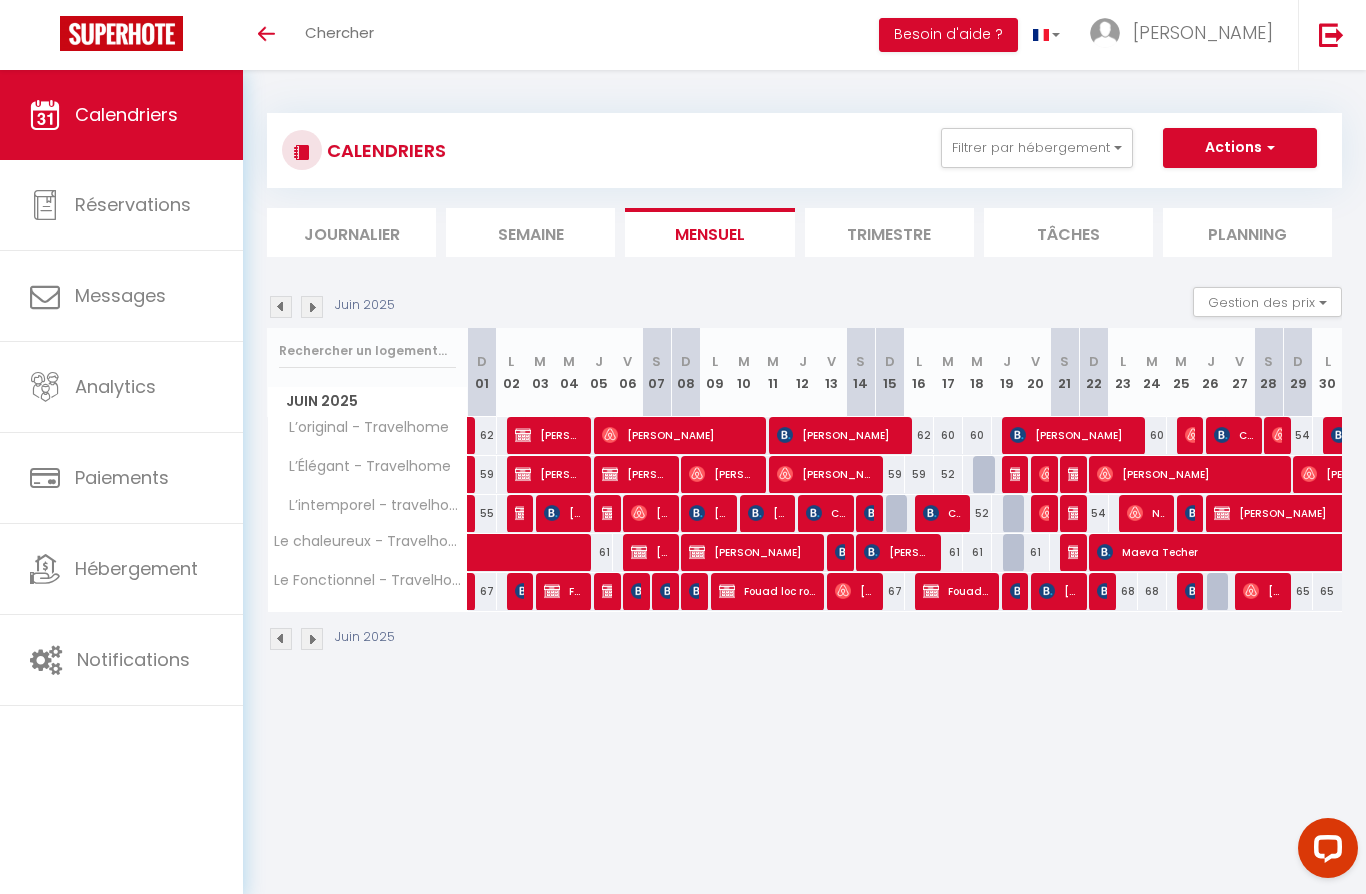 click on "Actions" at bounding box center [1240, 148] 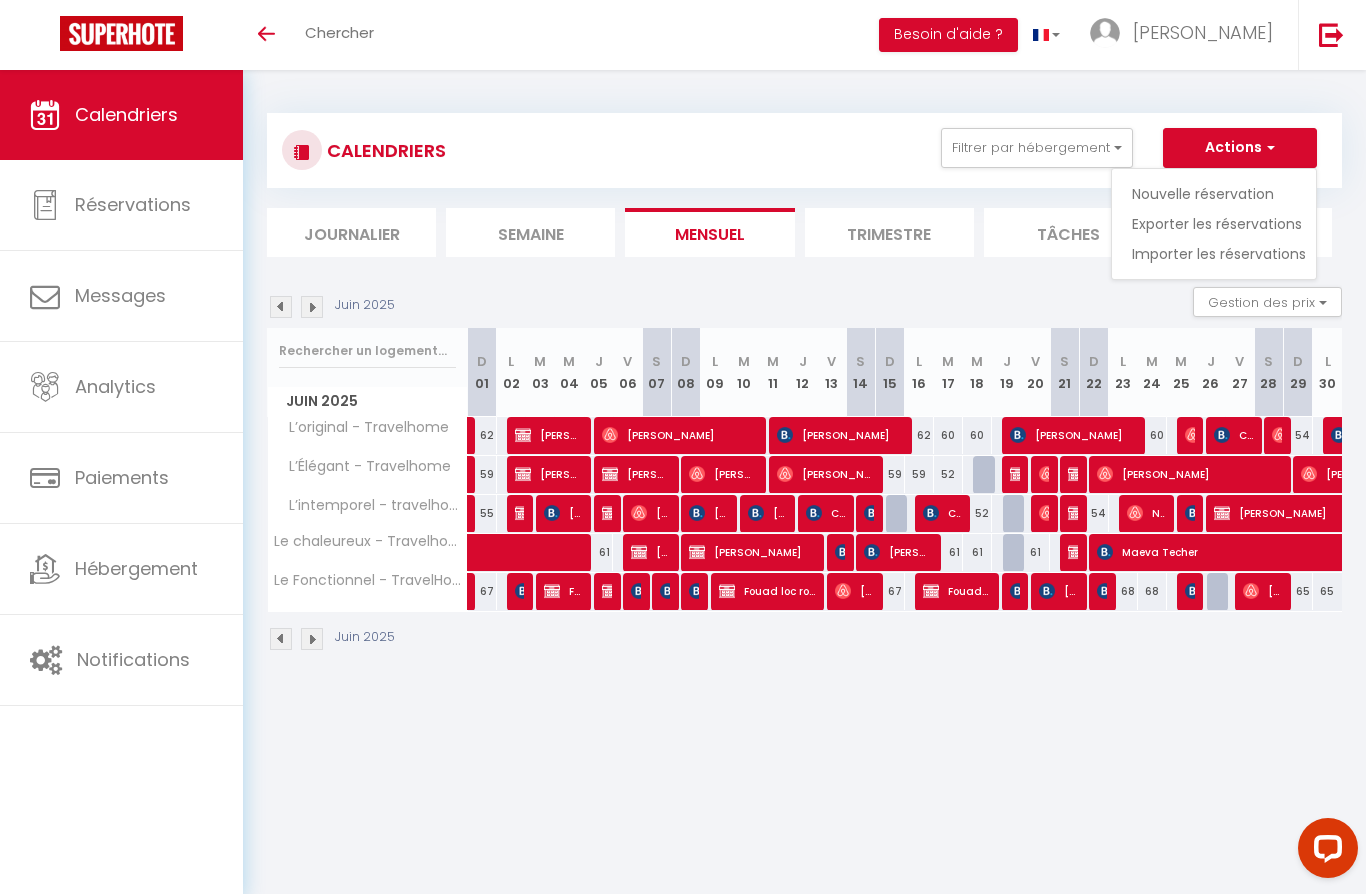 click at bounding box center [683, 447] 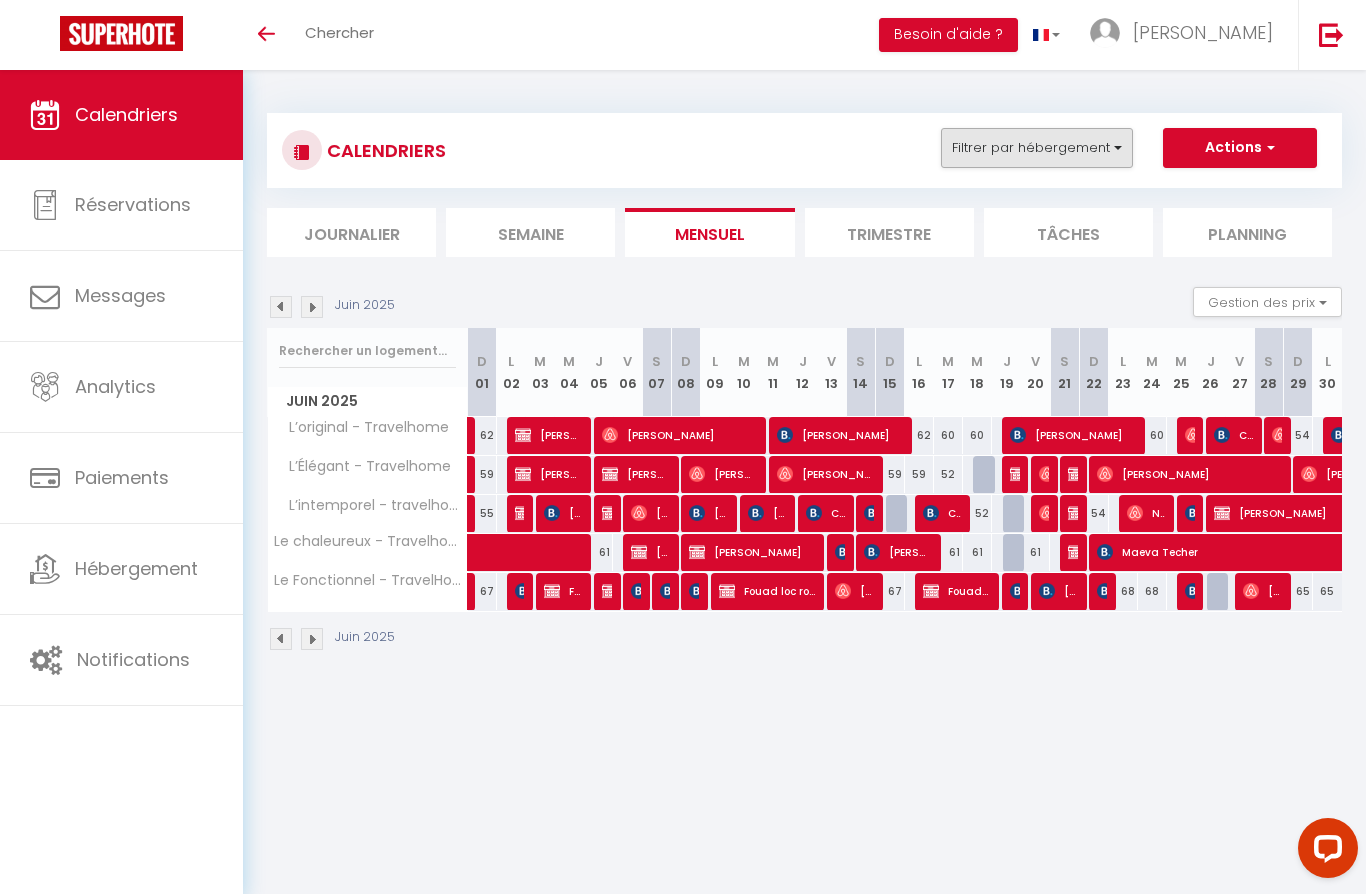 click on "Filtrer par hébergement" at bounding box center [1037, 148] 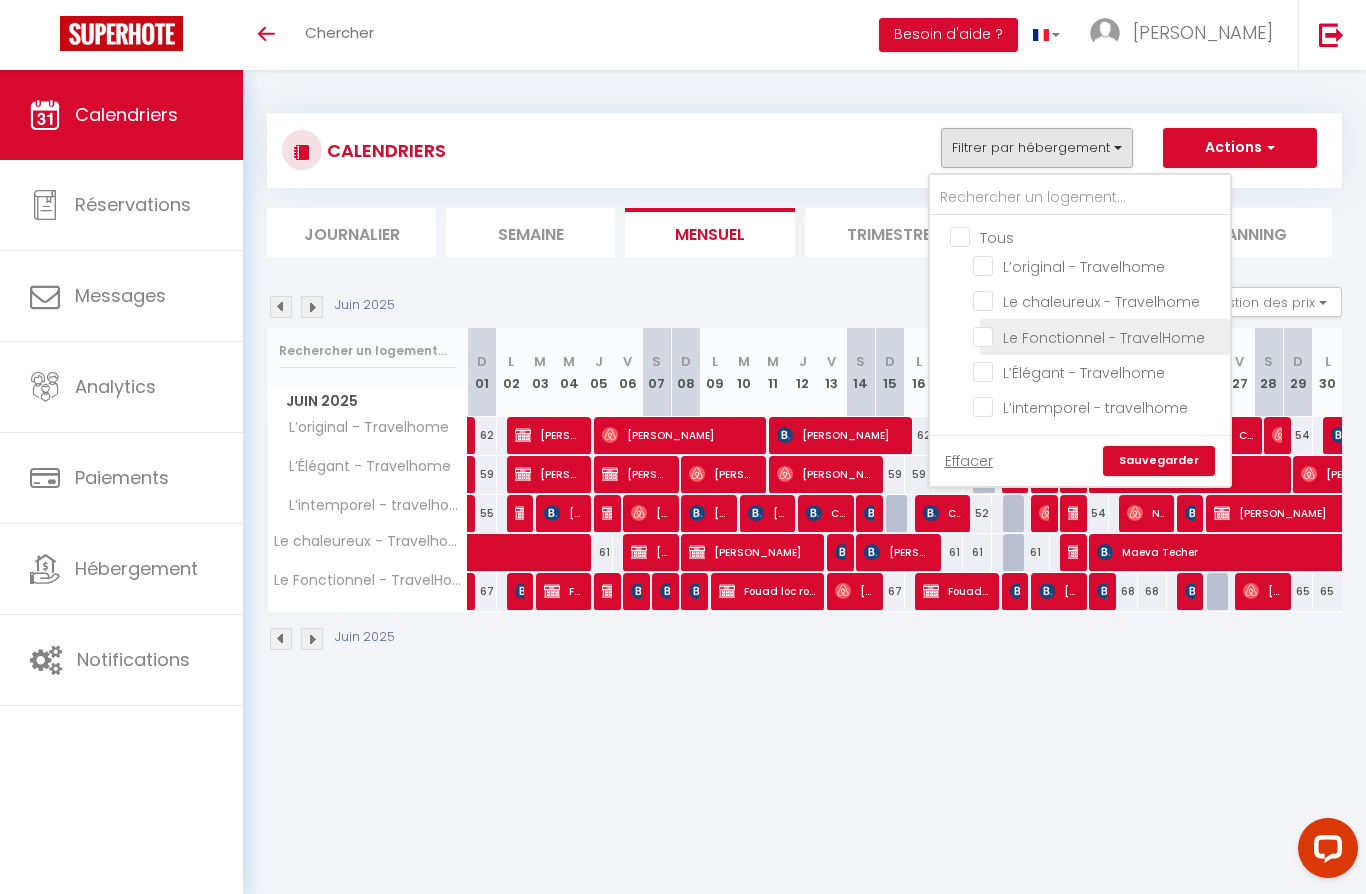 click on "Le Fonctionnel - TravelHome" at bounding box center (1098, 335) 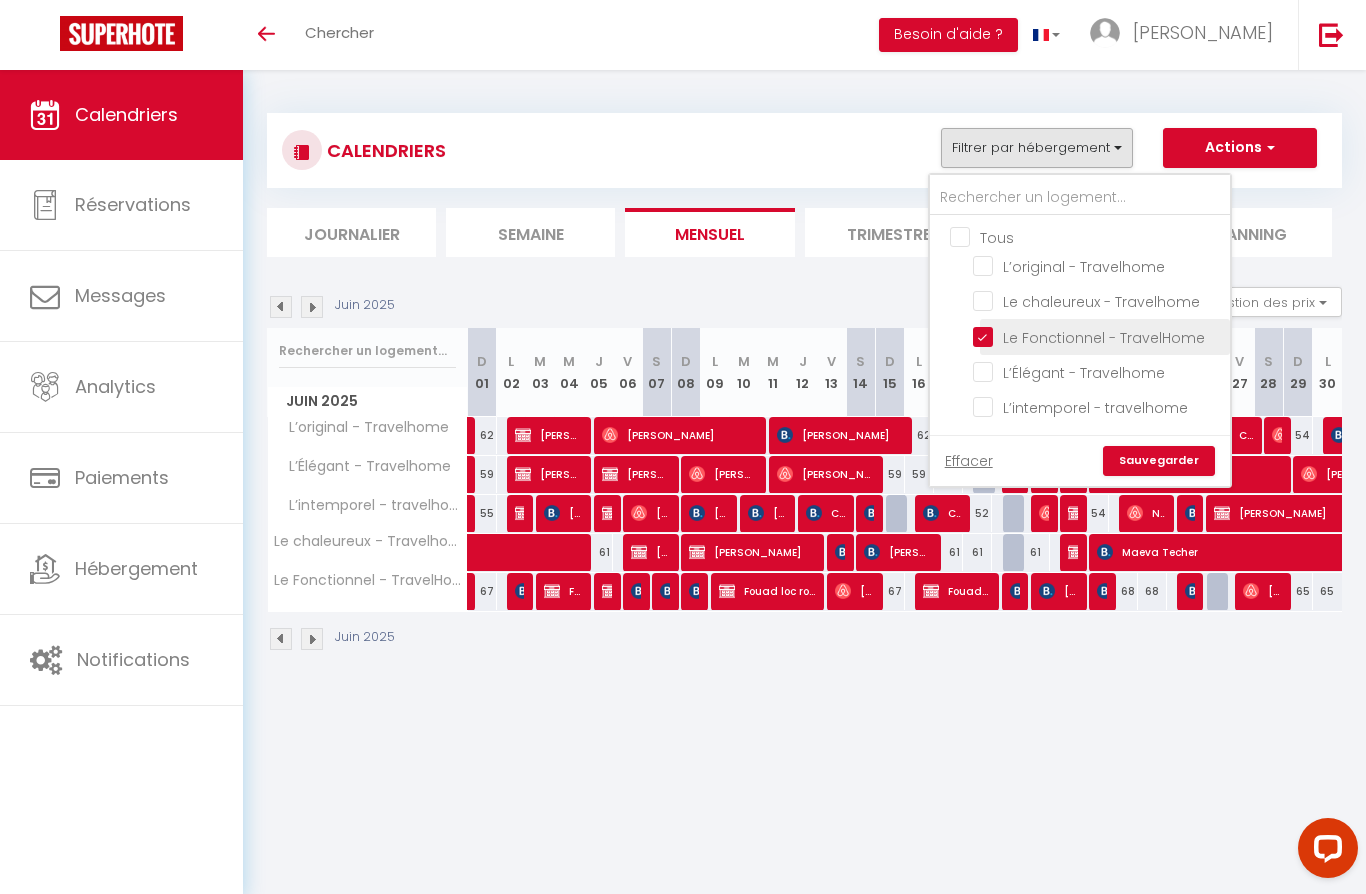 checkbox on "false" 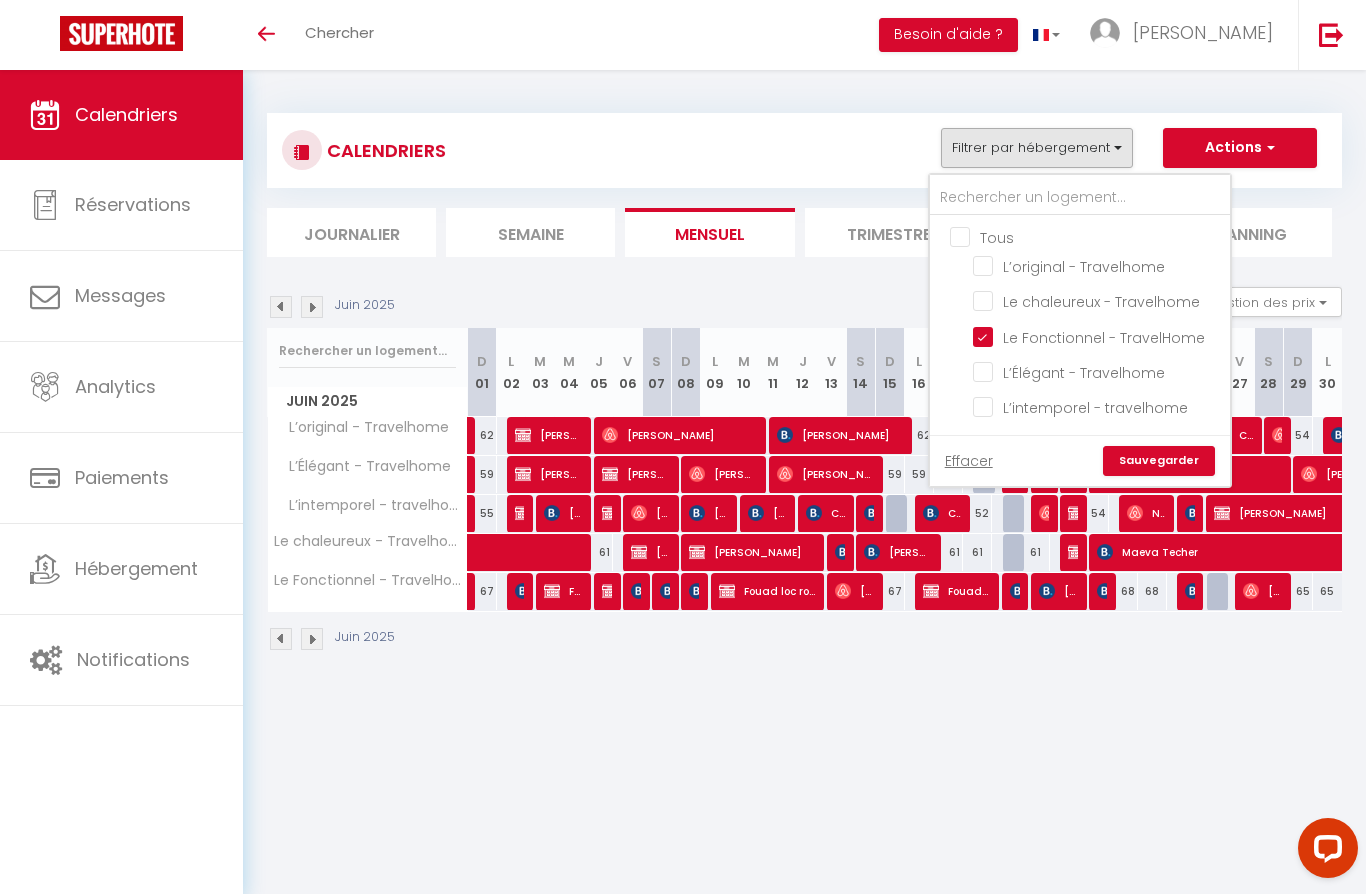click on "Sauvegarder" at bounding box center [1159, 461] 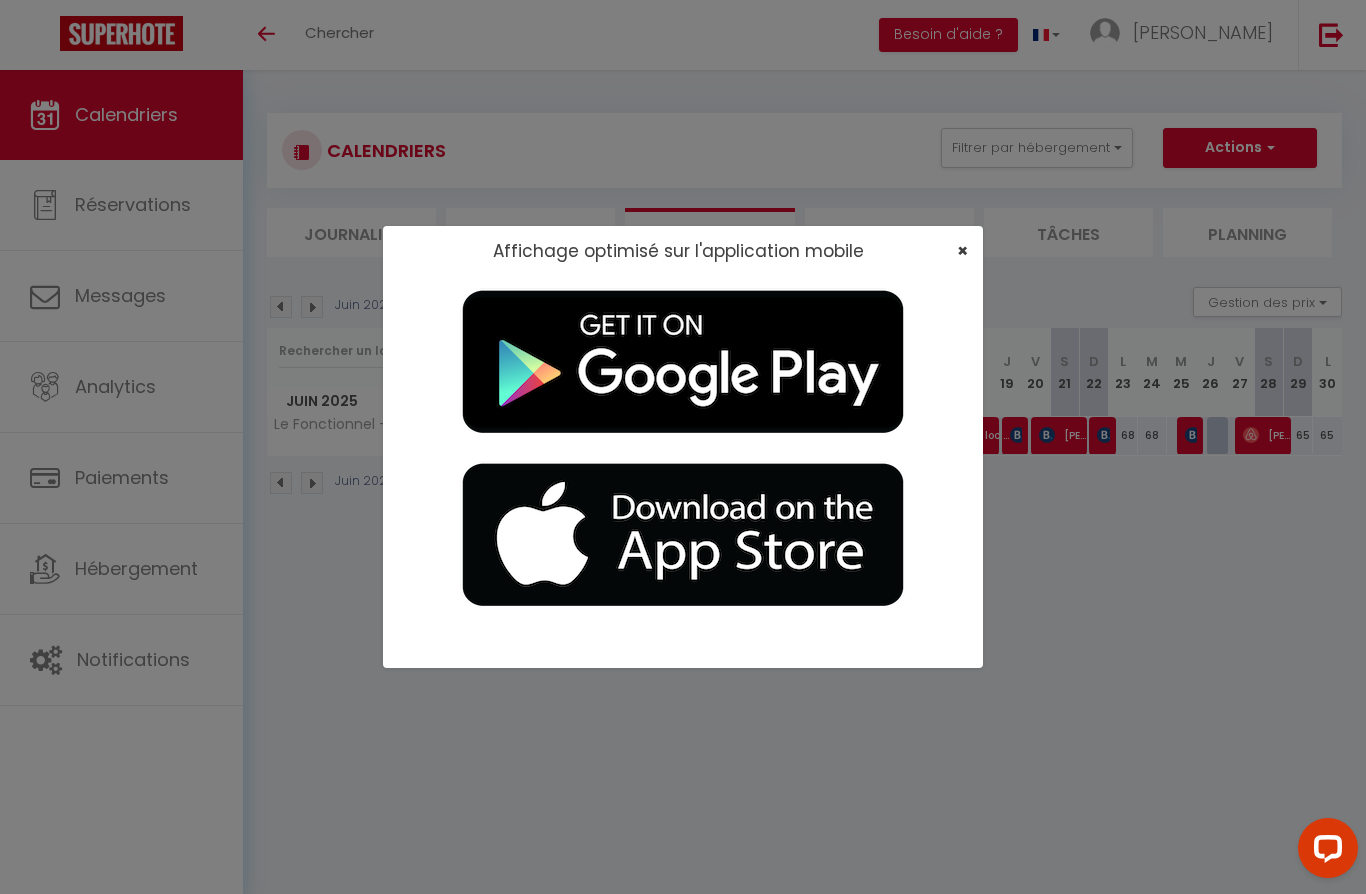 click on "×" at bounding box center (962, 250) 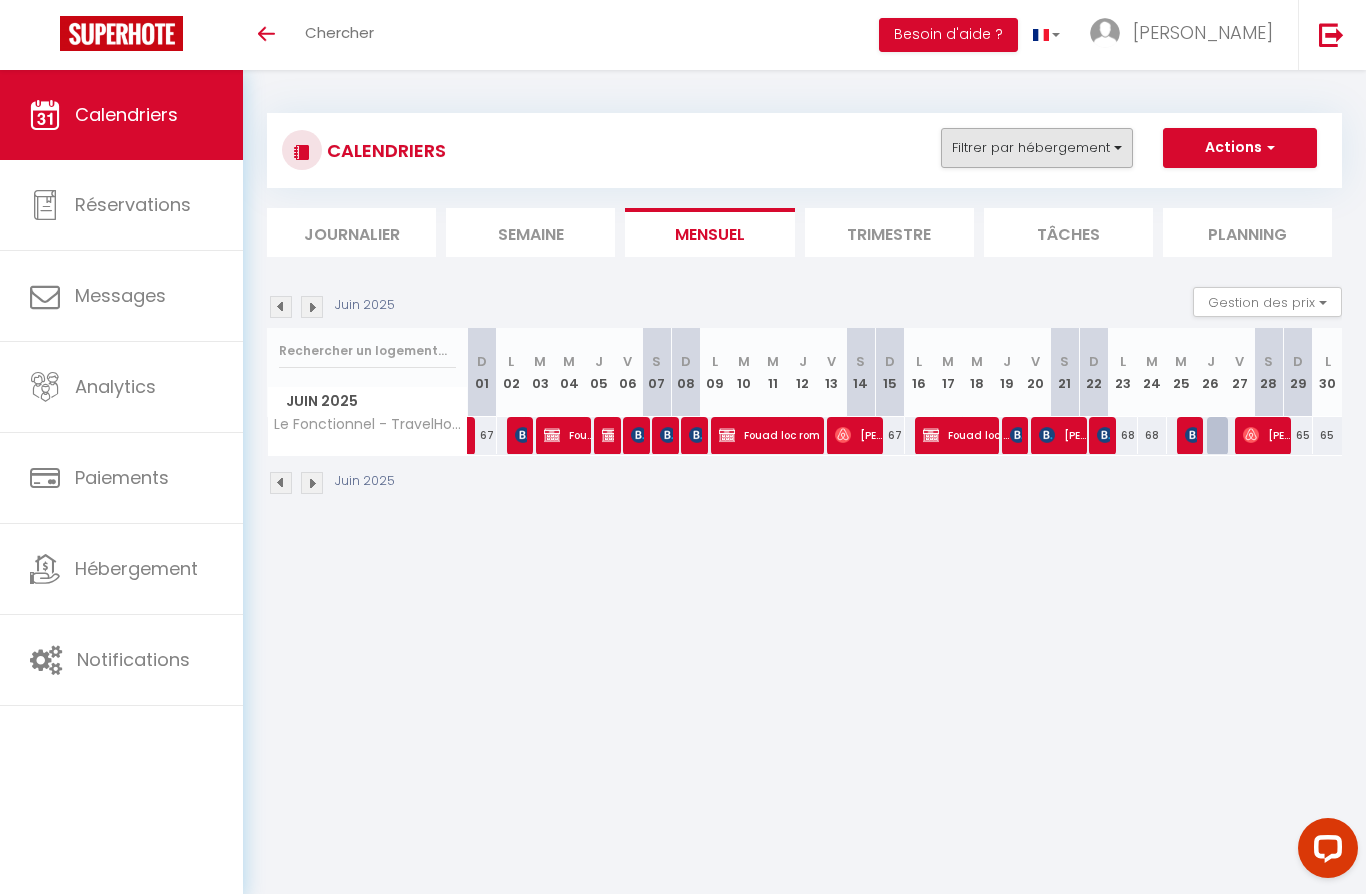 click on "Filtrer par hébergement" at bounding box center [1037, 148] 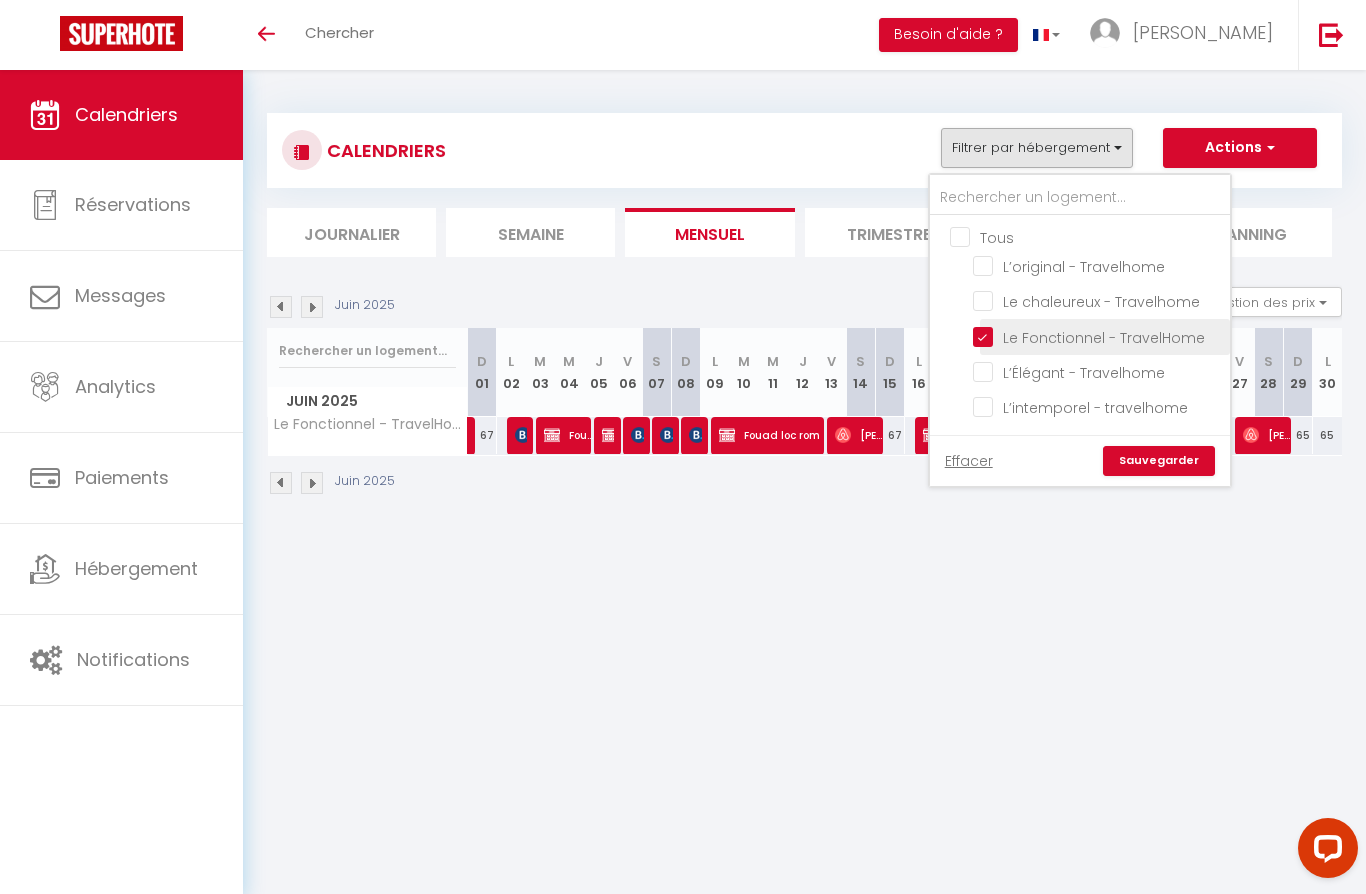 click on "Le Fonctionnel - TravelHome" at bounding box center (1098, 335) 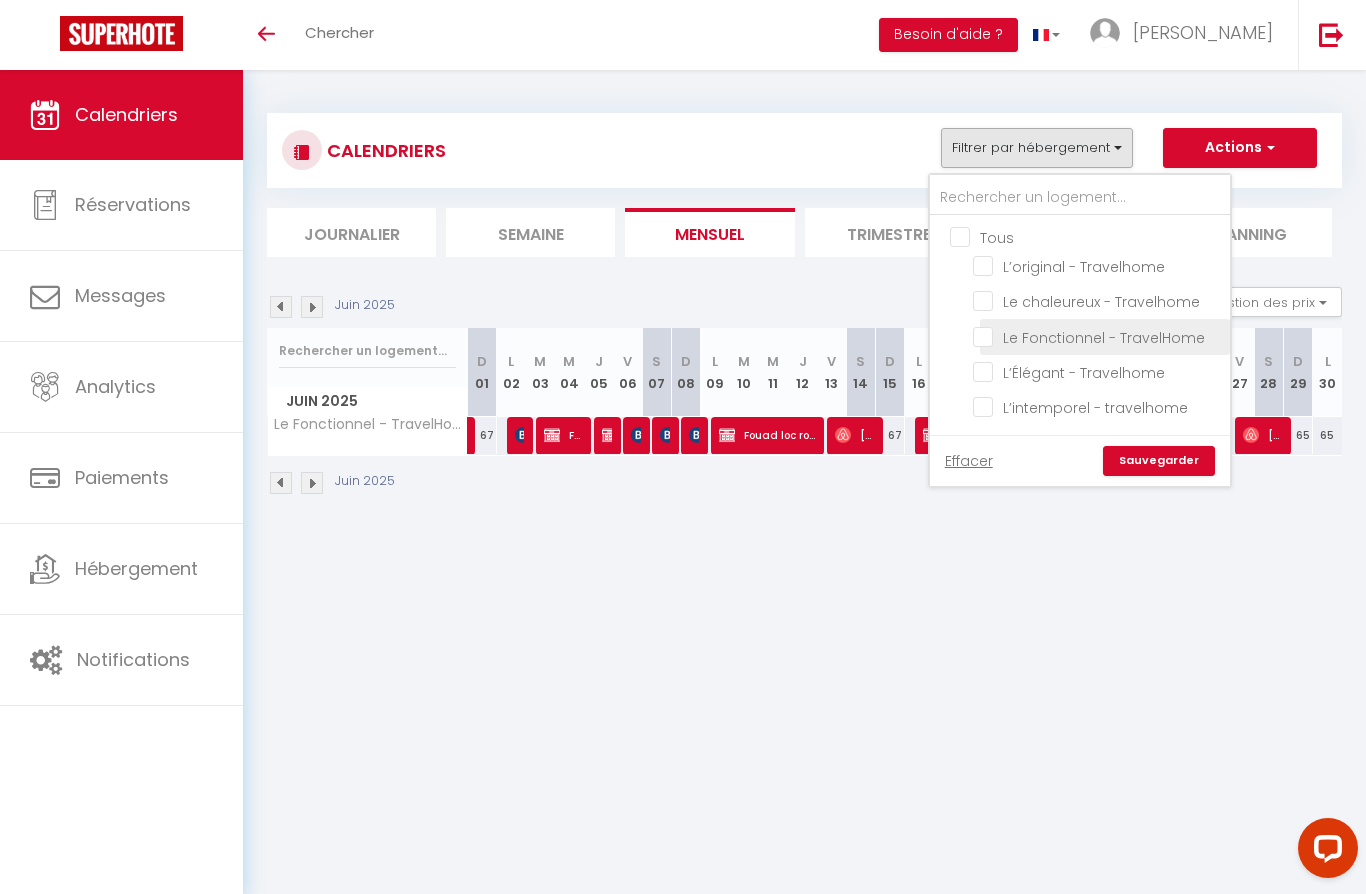 checkbox on "false" 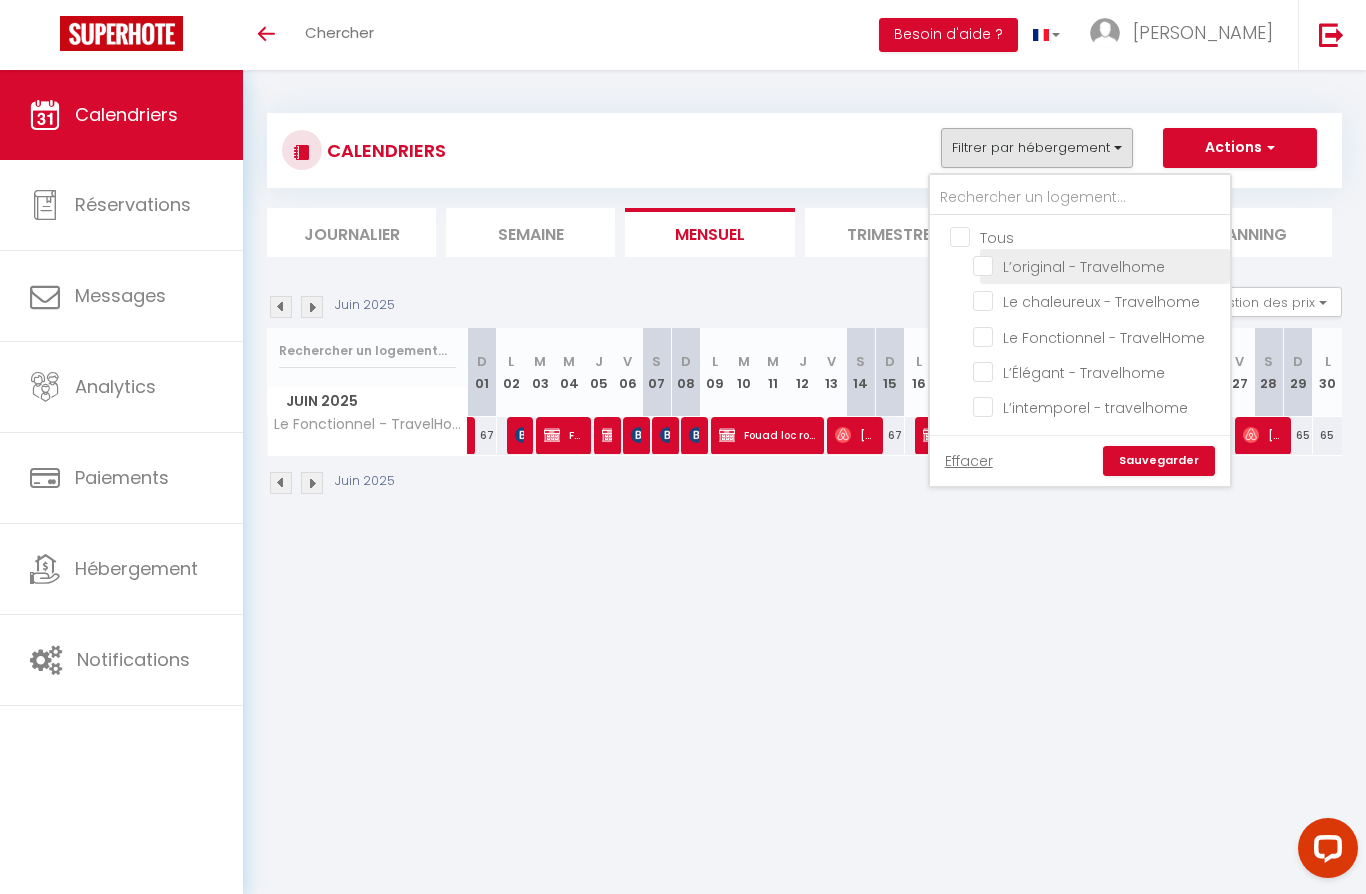 click on "L’original - Travelhome" at bounding box center [1098, 265] 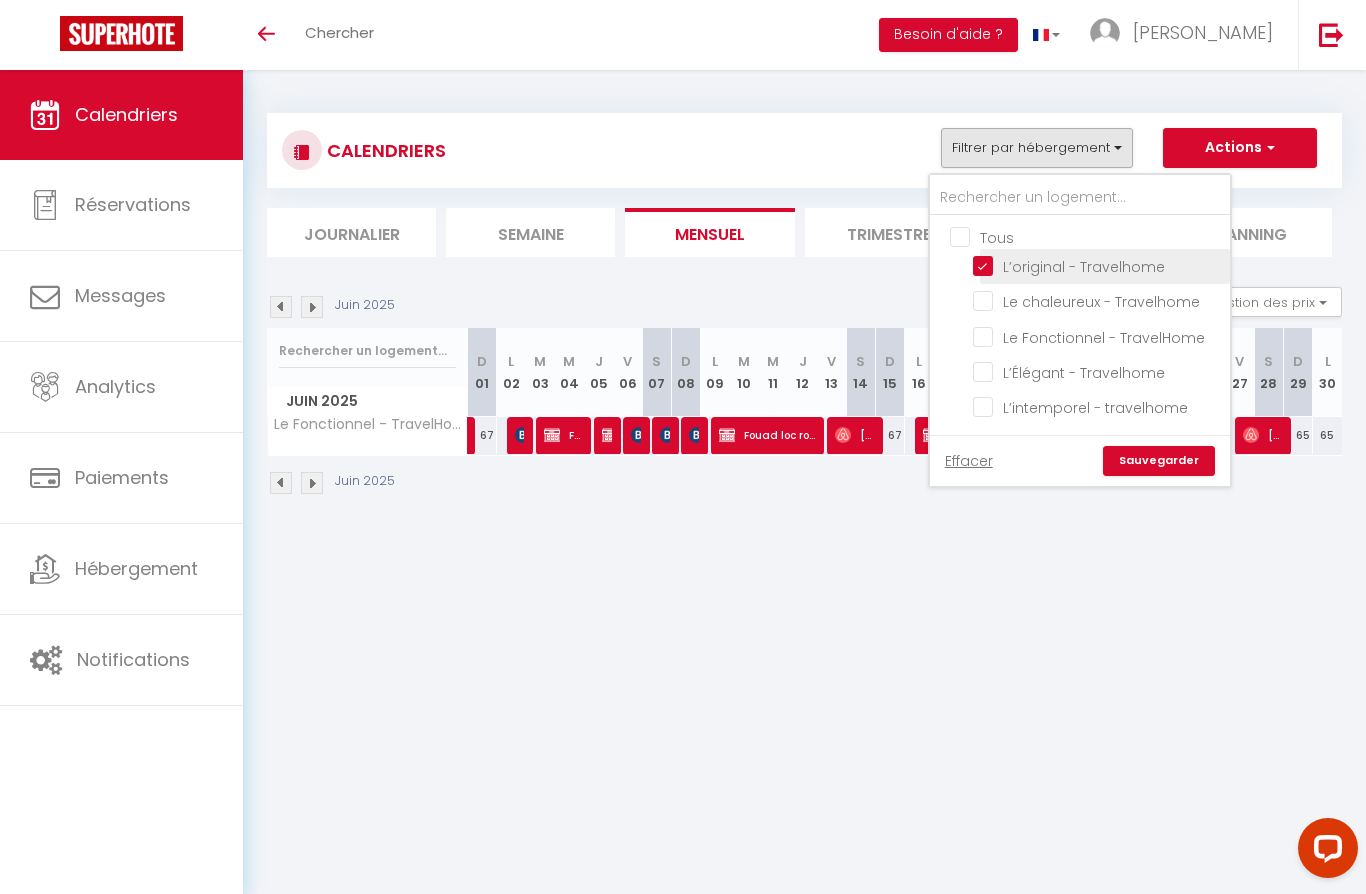 checkbox on "false" 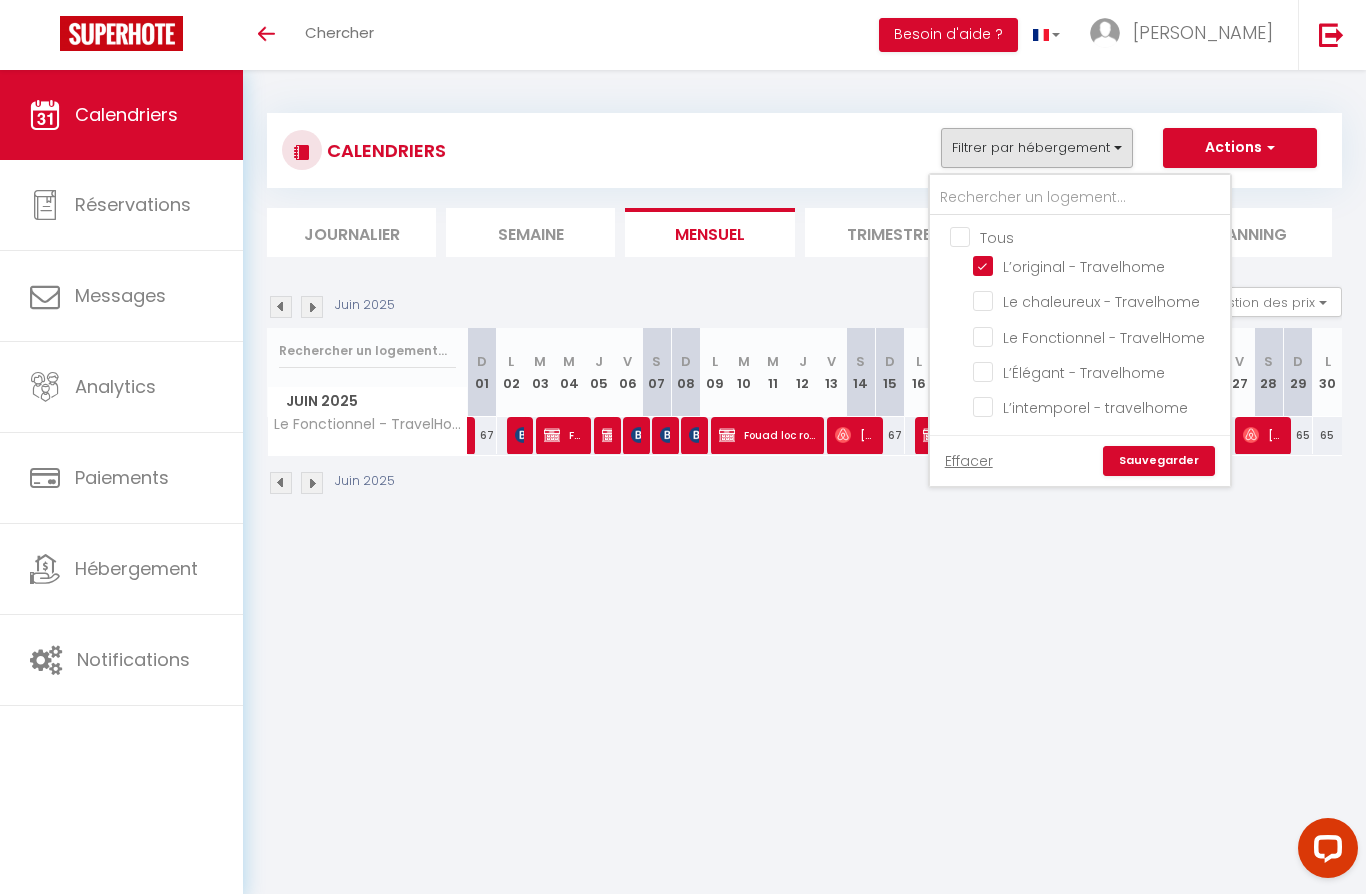 click on "Sauvegarder" at bounding box center (1159, 461) 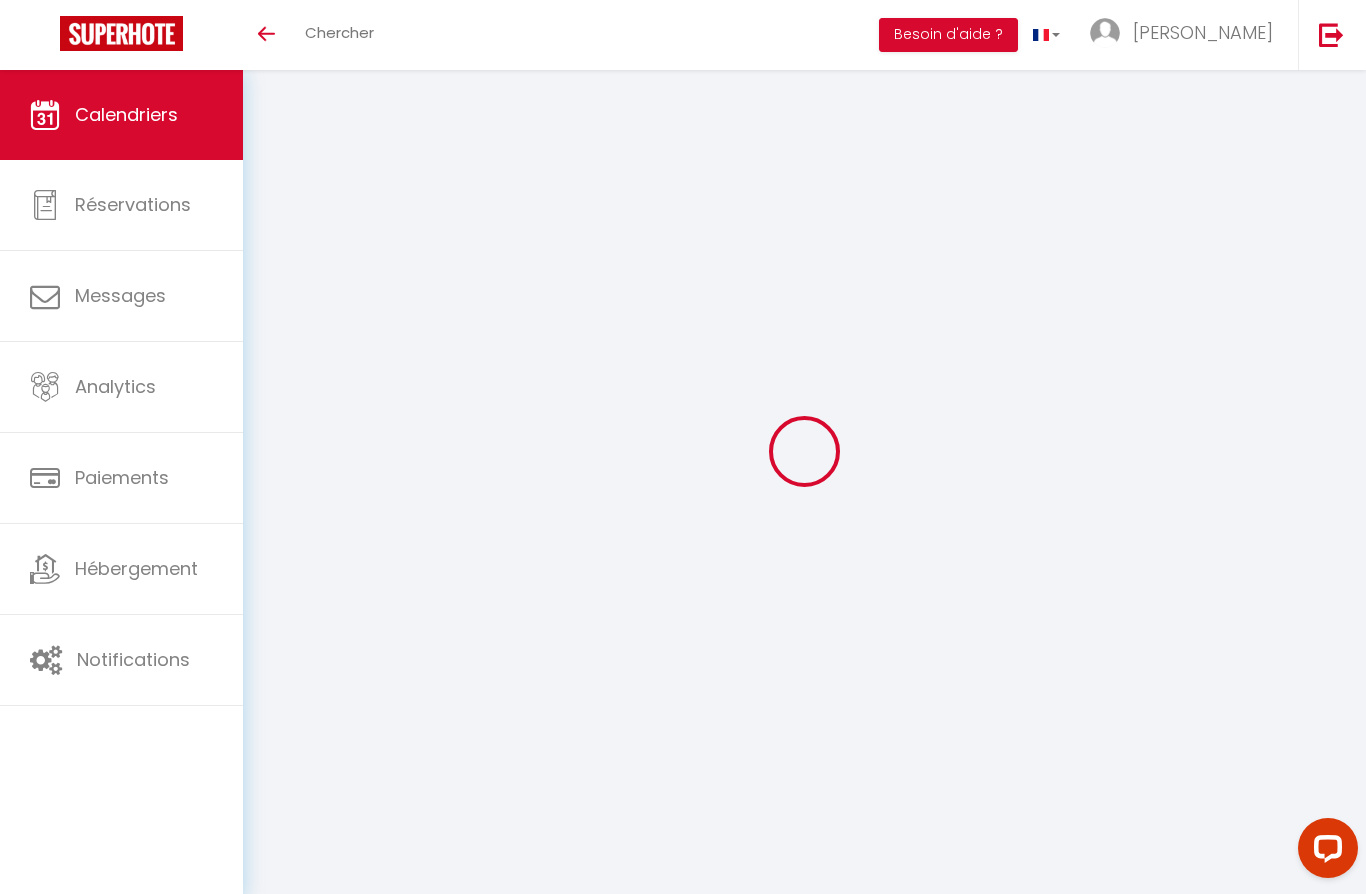 click at bounding box center [804, 451] 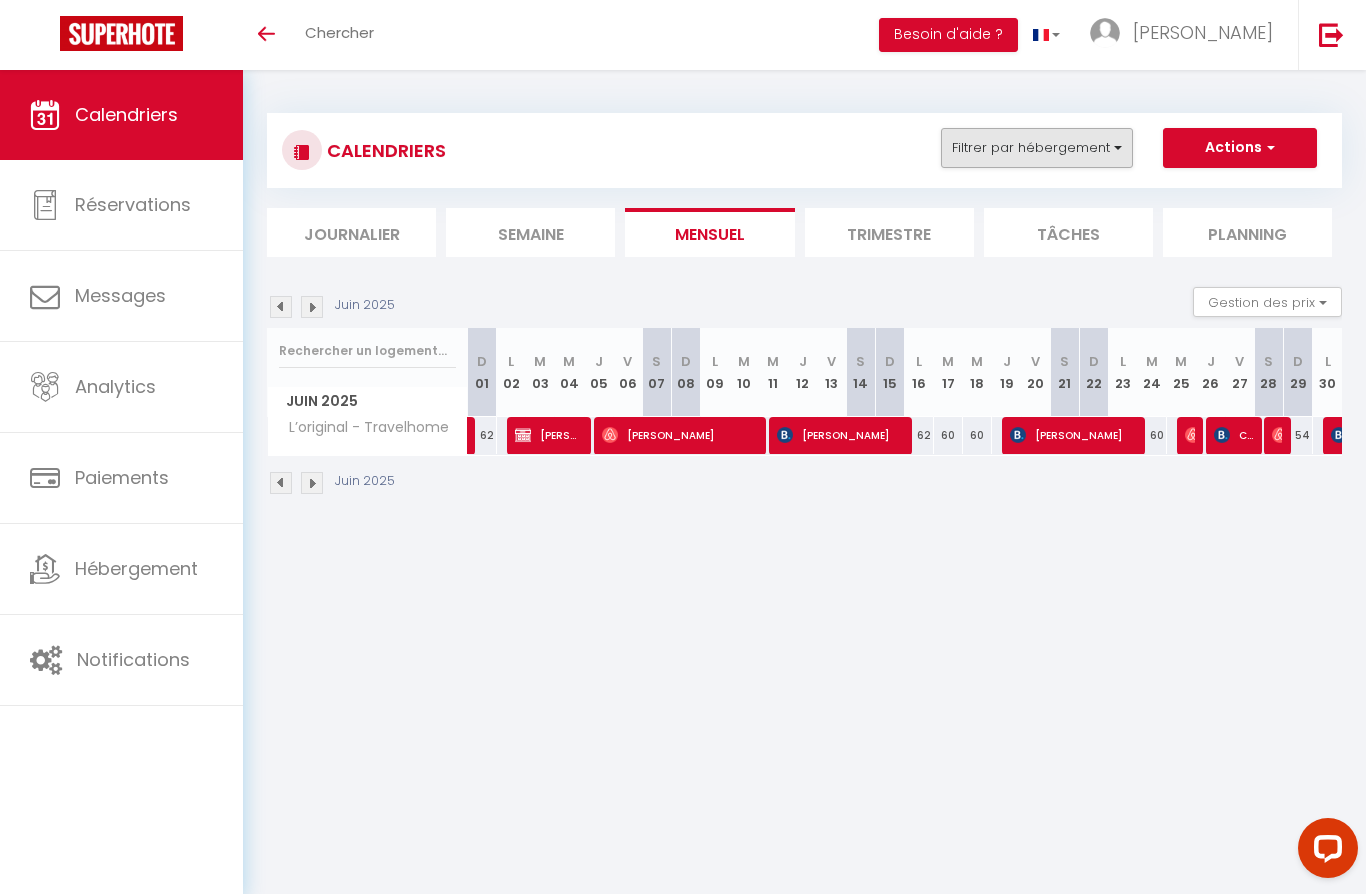 click on "Filtrer par hébergement" at bounding box center (1037, 148) 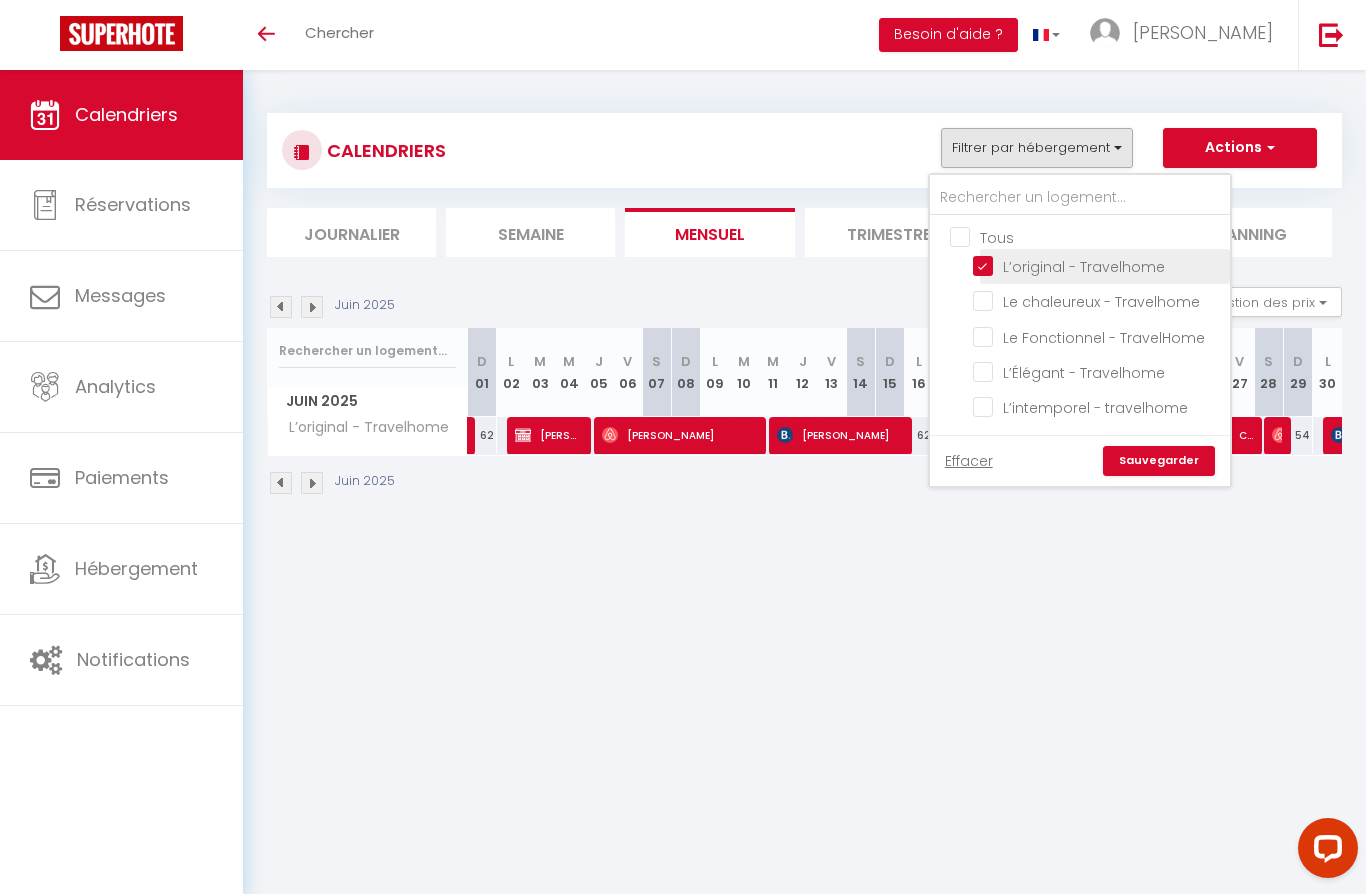 click on "L’original - Travelhome" at bounding box center (1098, 265) 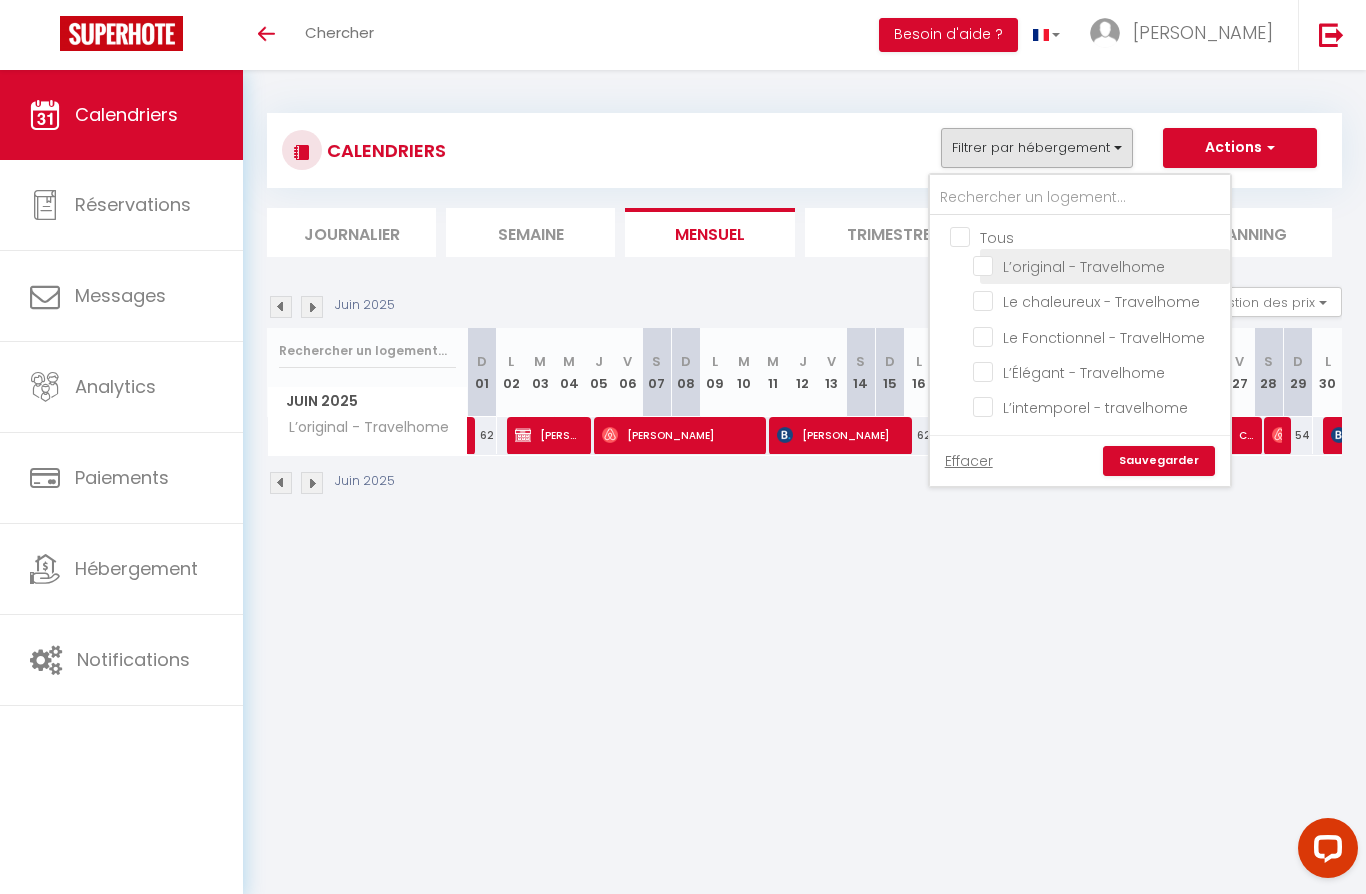 checkbox on "false" 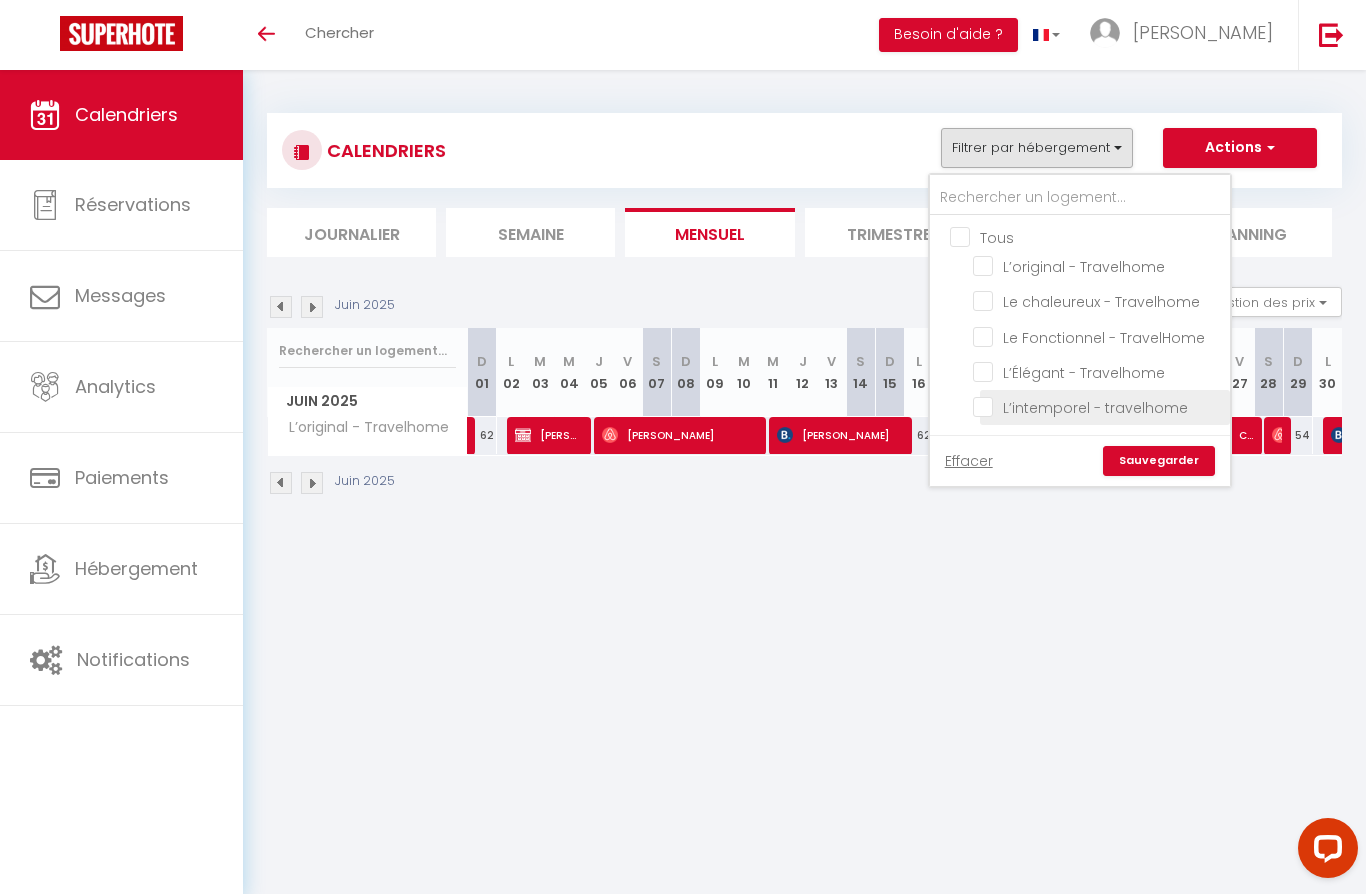 click on "L’intemporel - travelhome" at bounding box center [1098, 406] 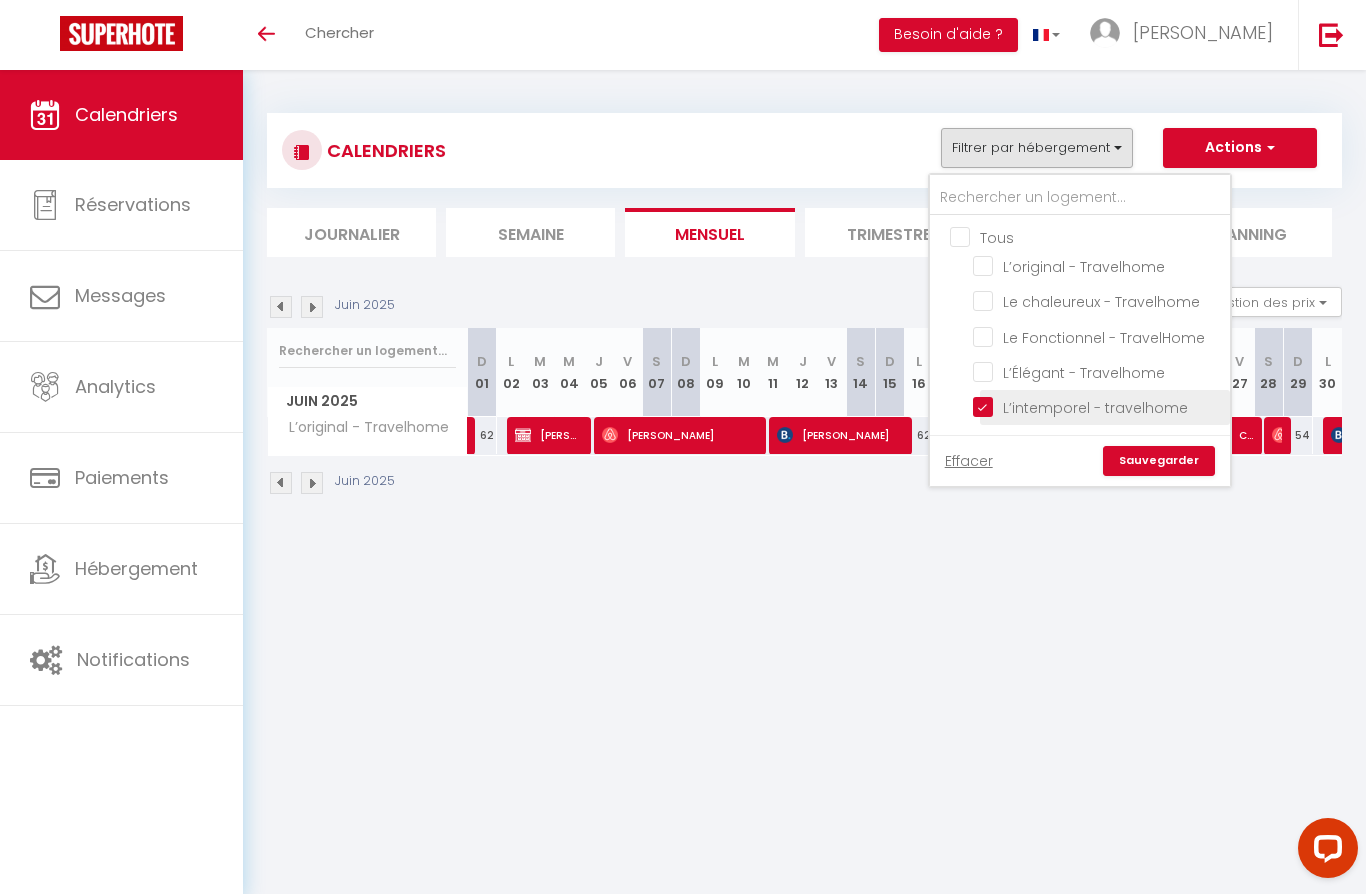 checkbox on "false" 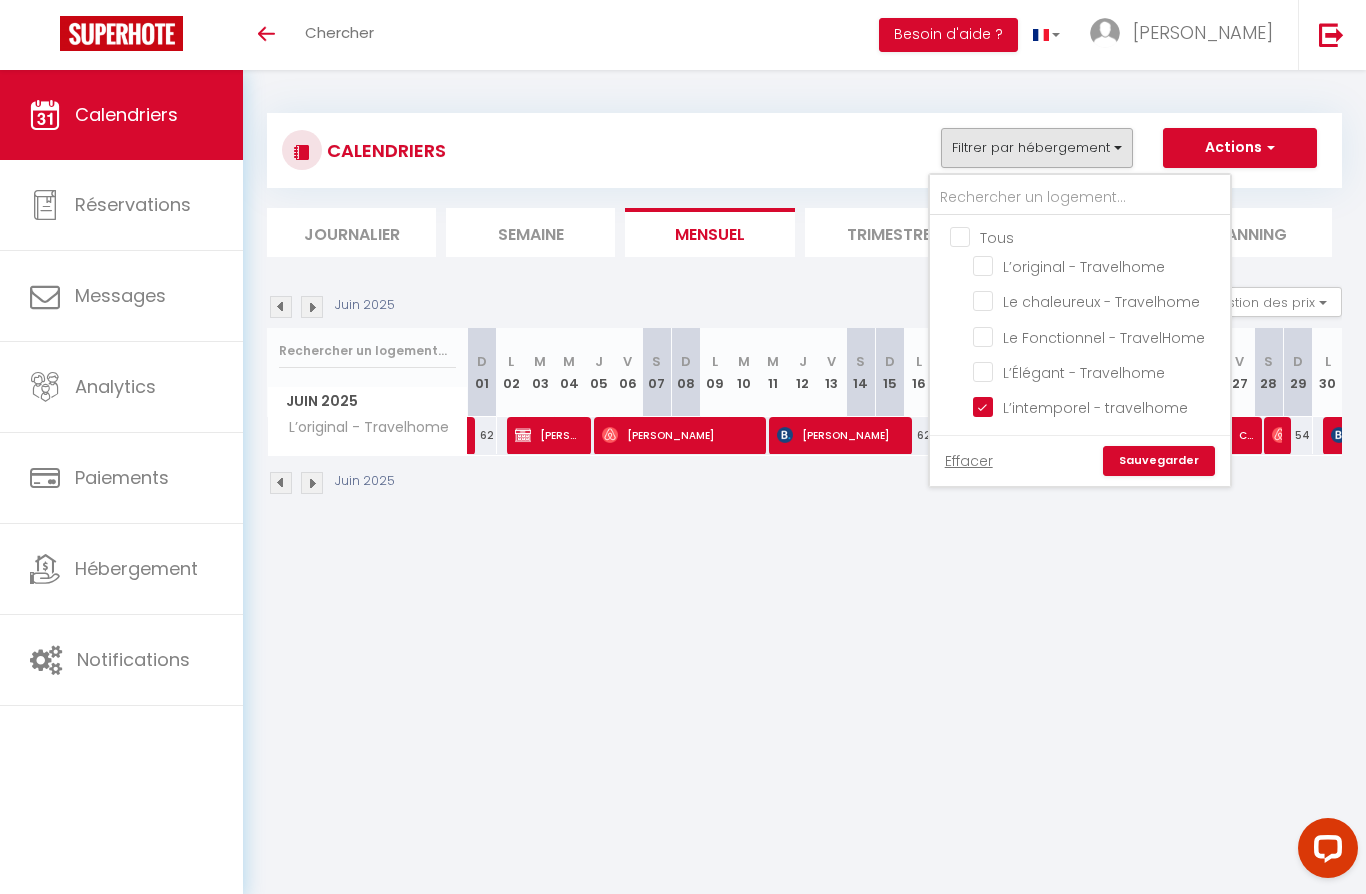 click on "Sauvegarder" at bounding box center [1159, 461] 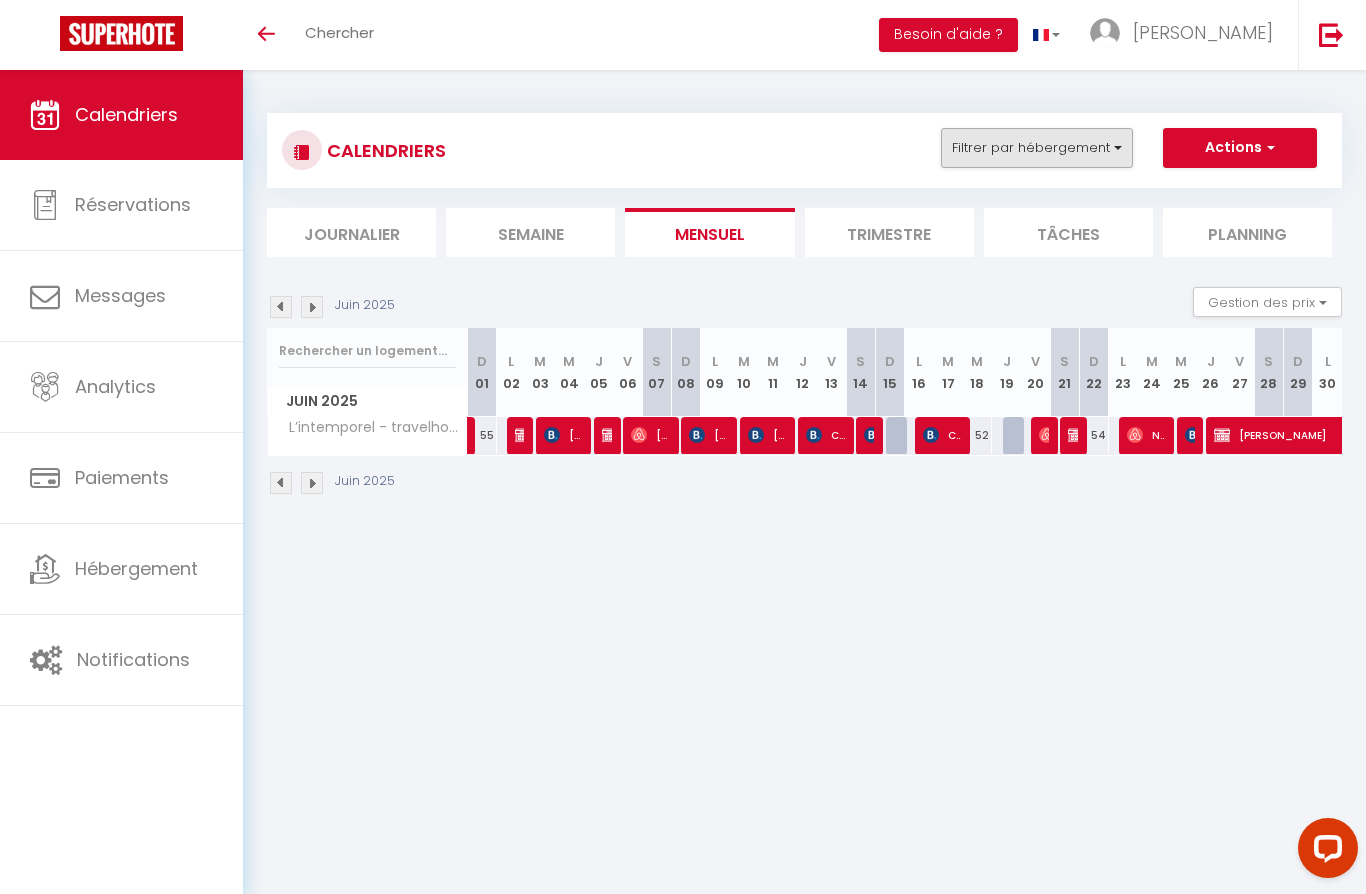 click on "Filtrer par hébergement" at bounding box center (1037, 148) 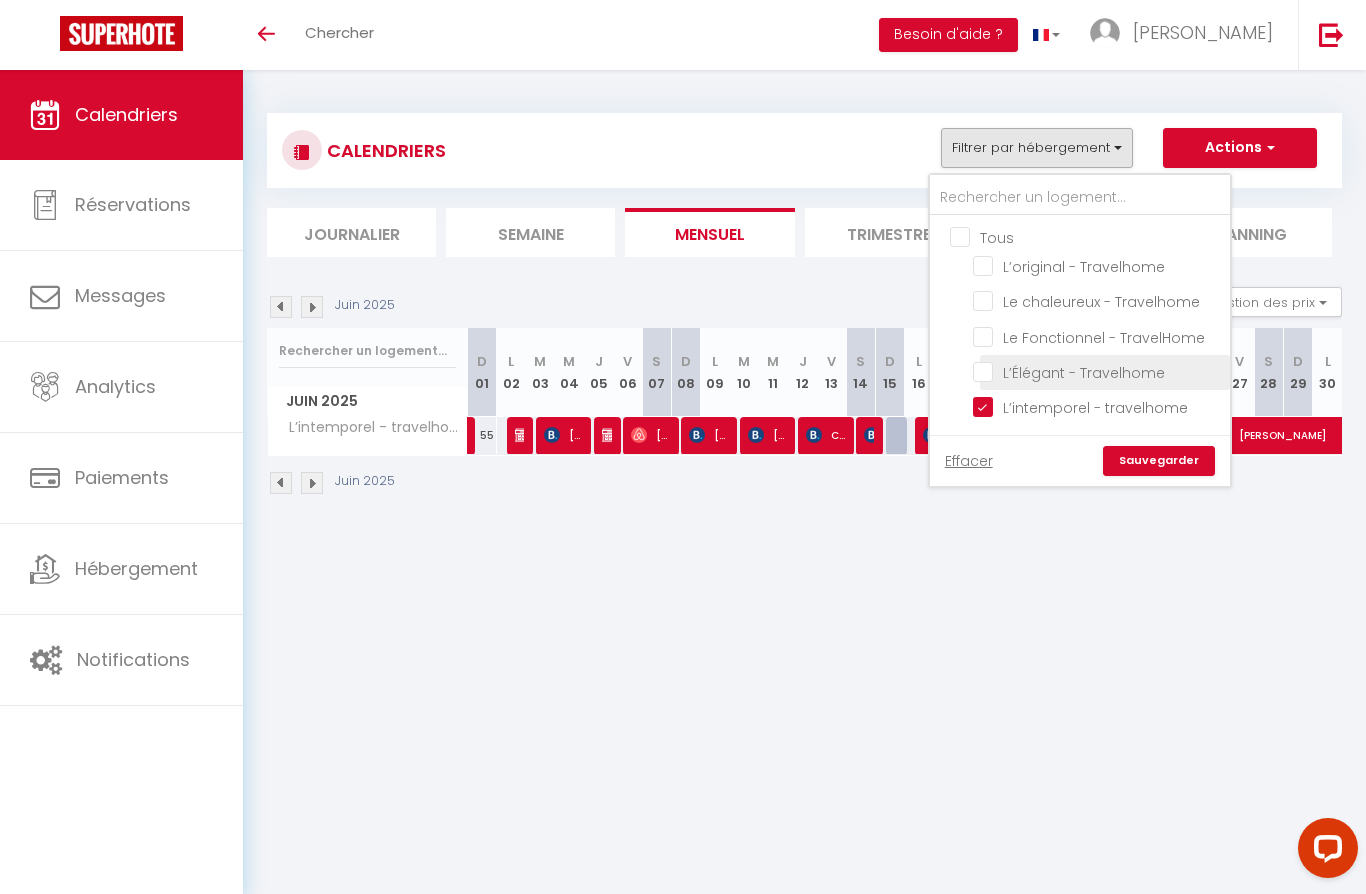 click on "L’Élégant - Travelhome" at bounding box center (1098, 371) 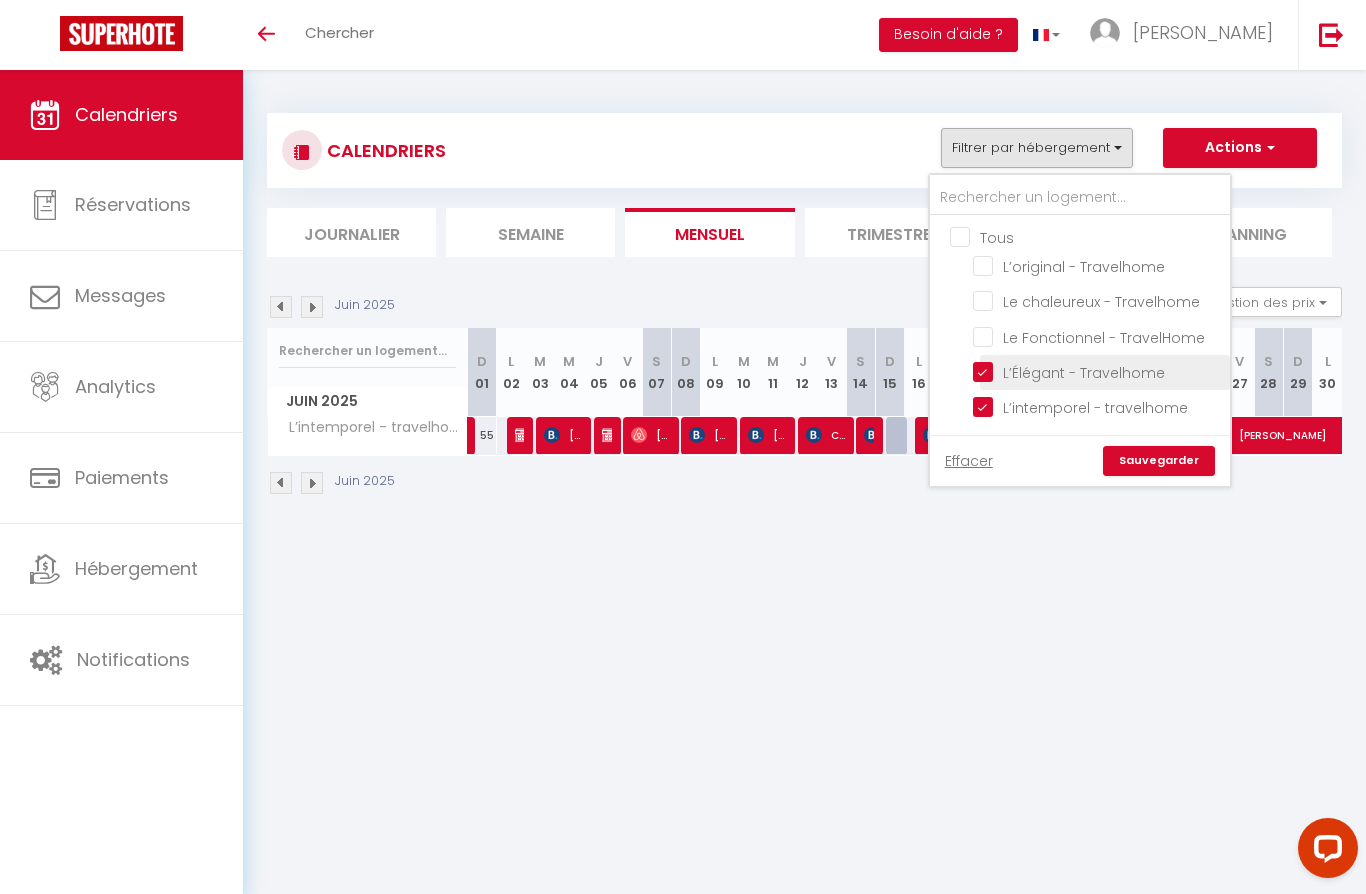 checkbox on "false" 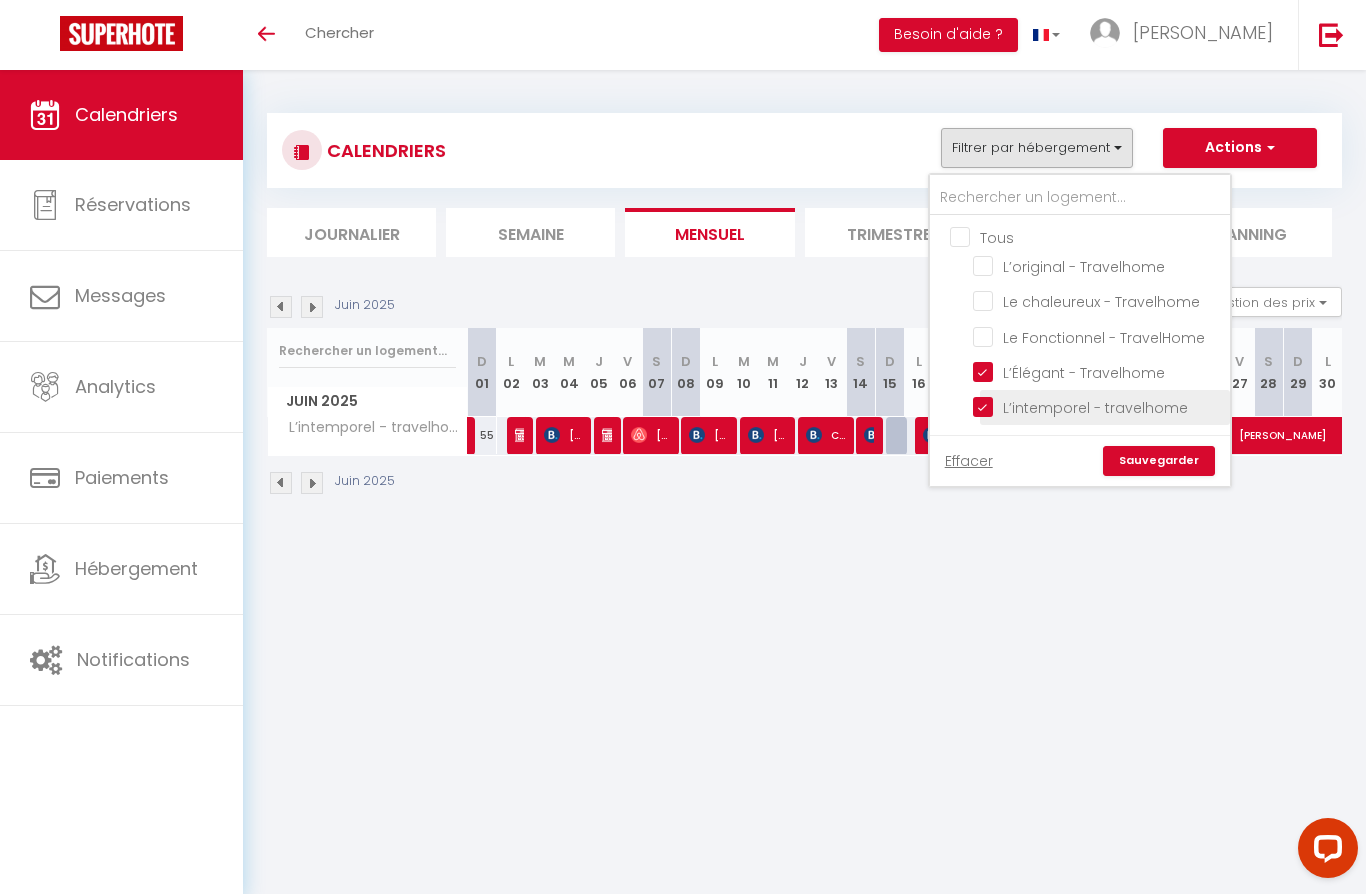 click on "L’intemporel - travelhome" at bounding box center [1098, 406] 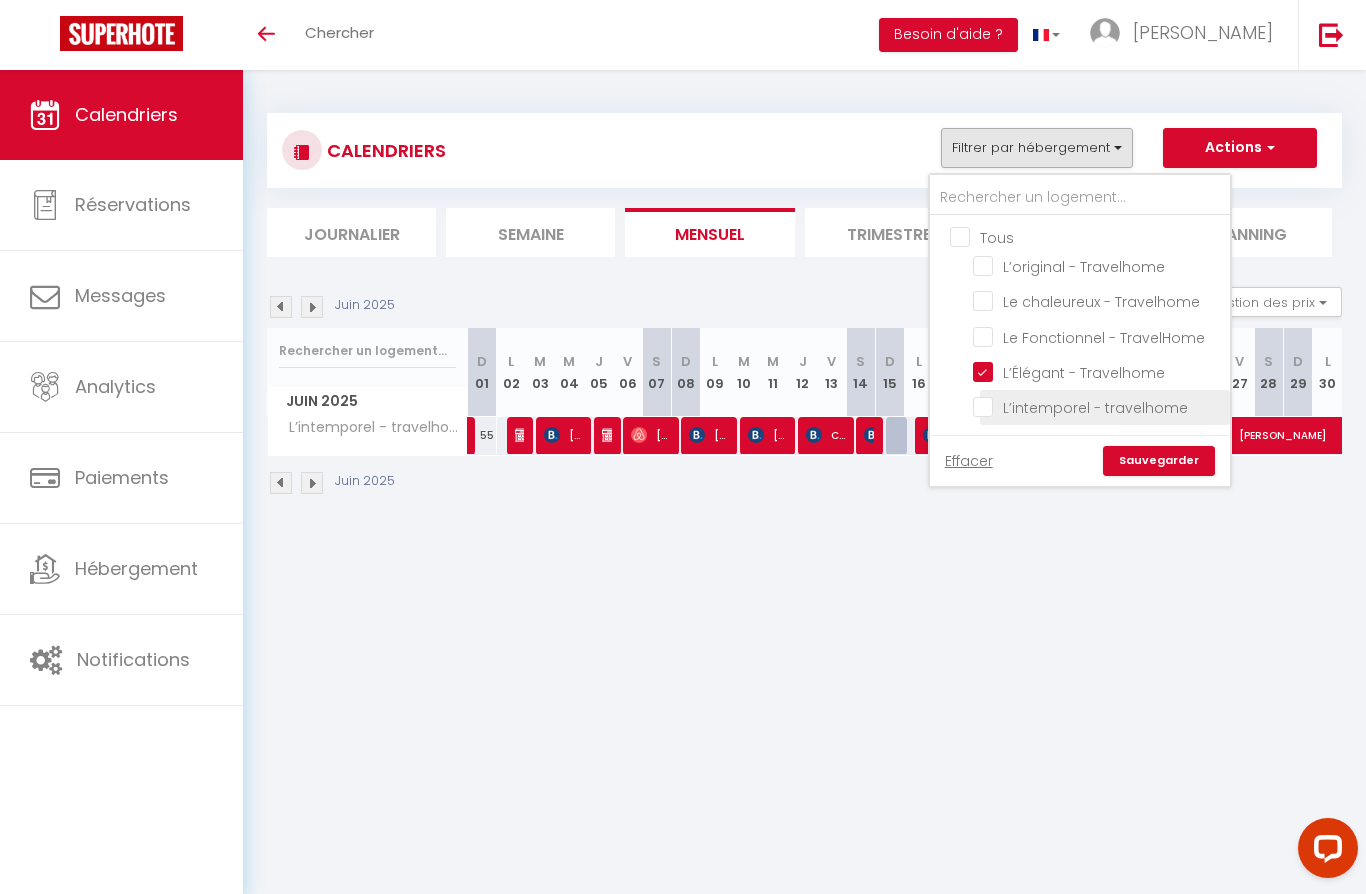 checkbox on "false" 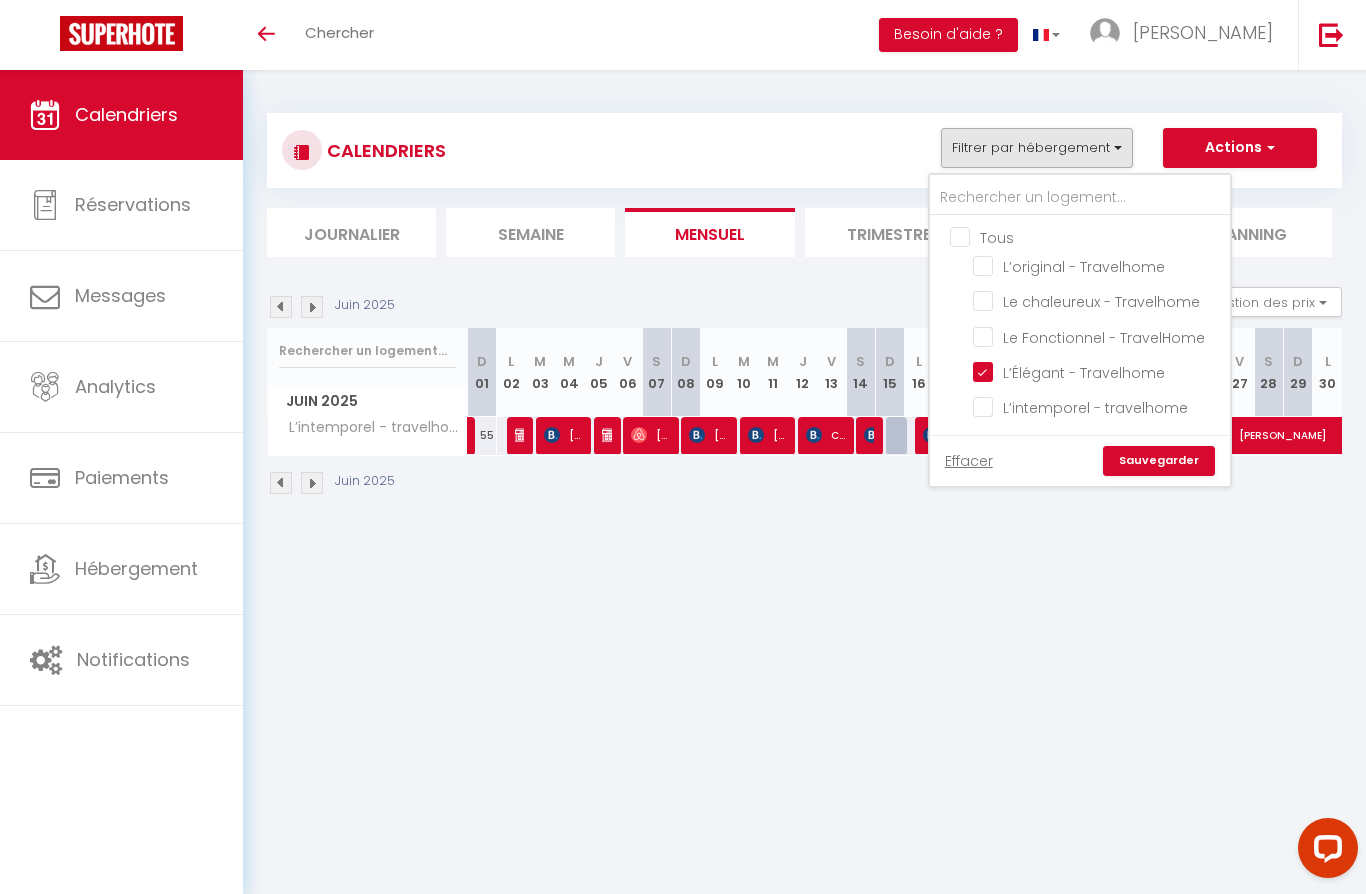 click on "Sauvegarder" at bounding box center (1159, 461) 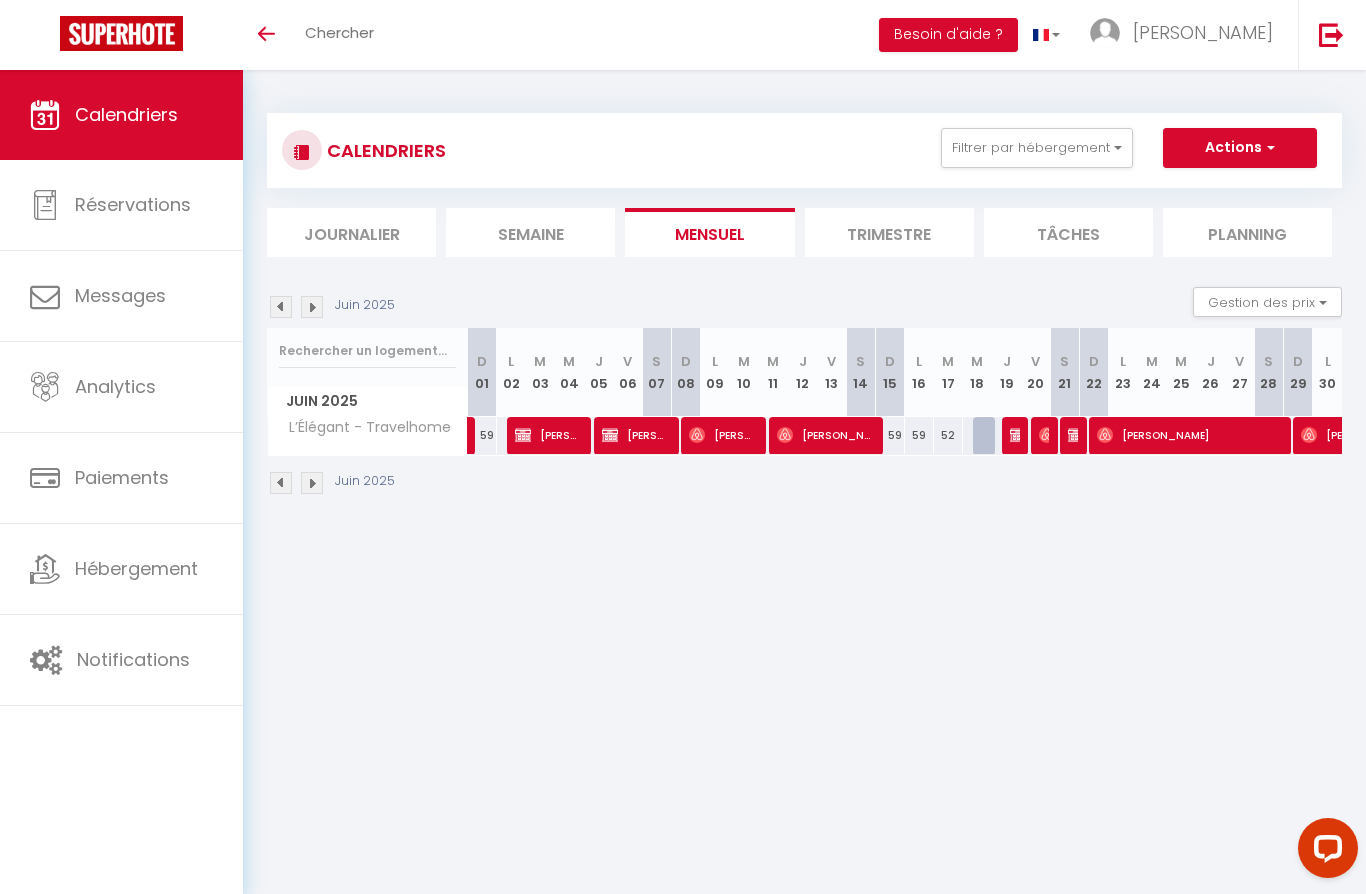 click at bounding box center [1013, 436] 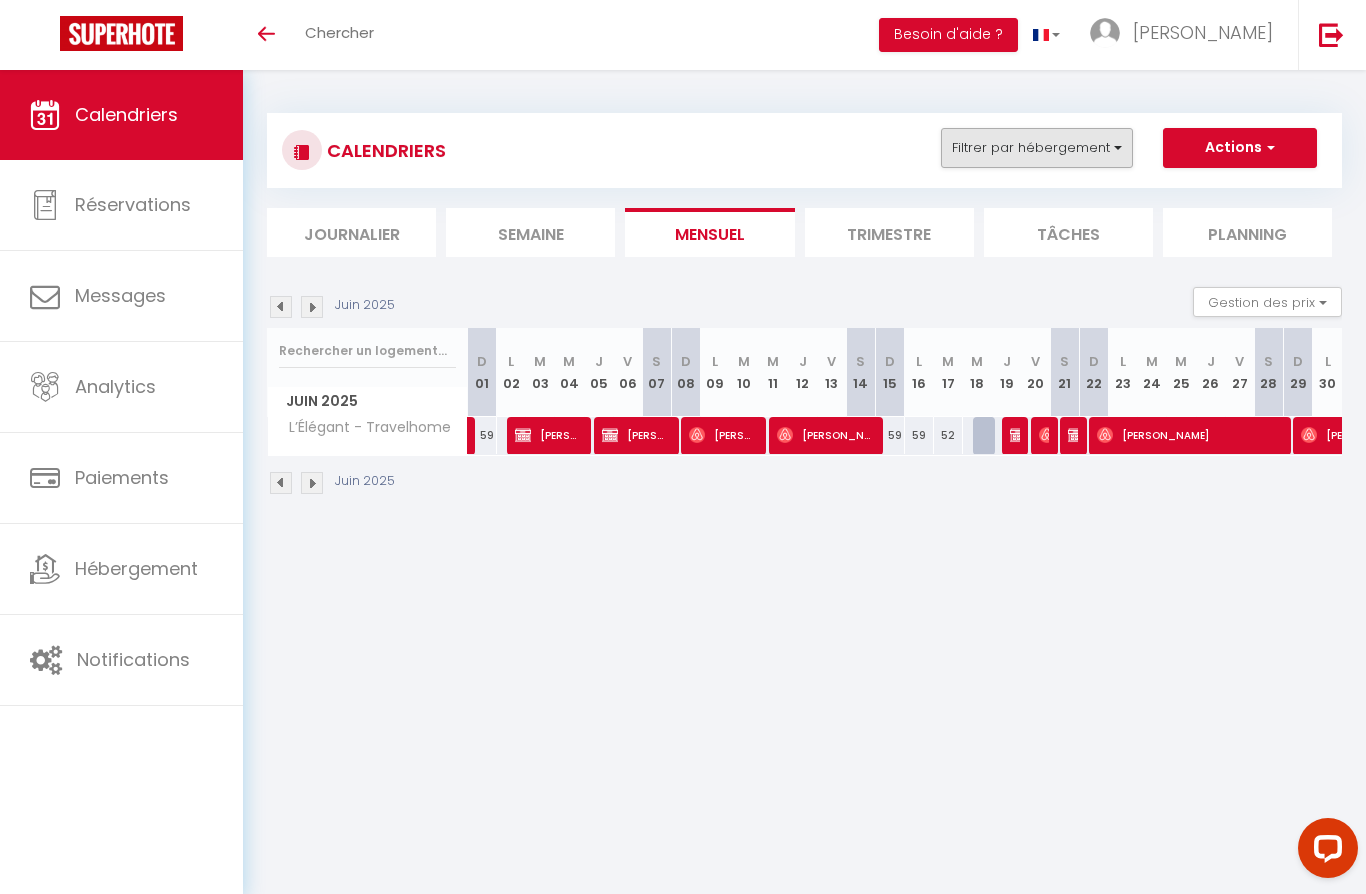 click on "Filtrer par hébergement" at bounding box center (1037, 148) 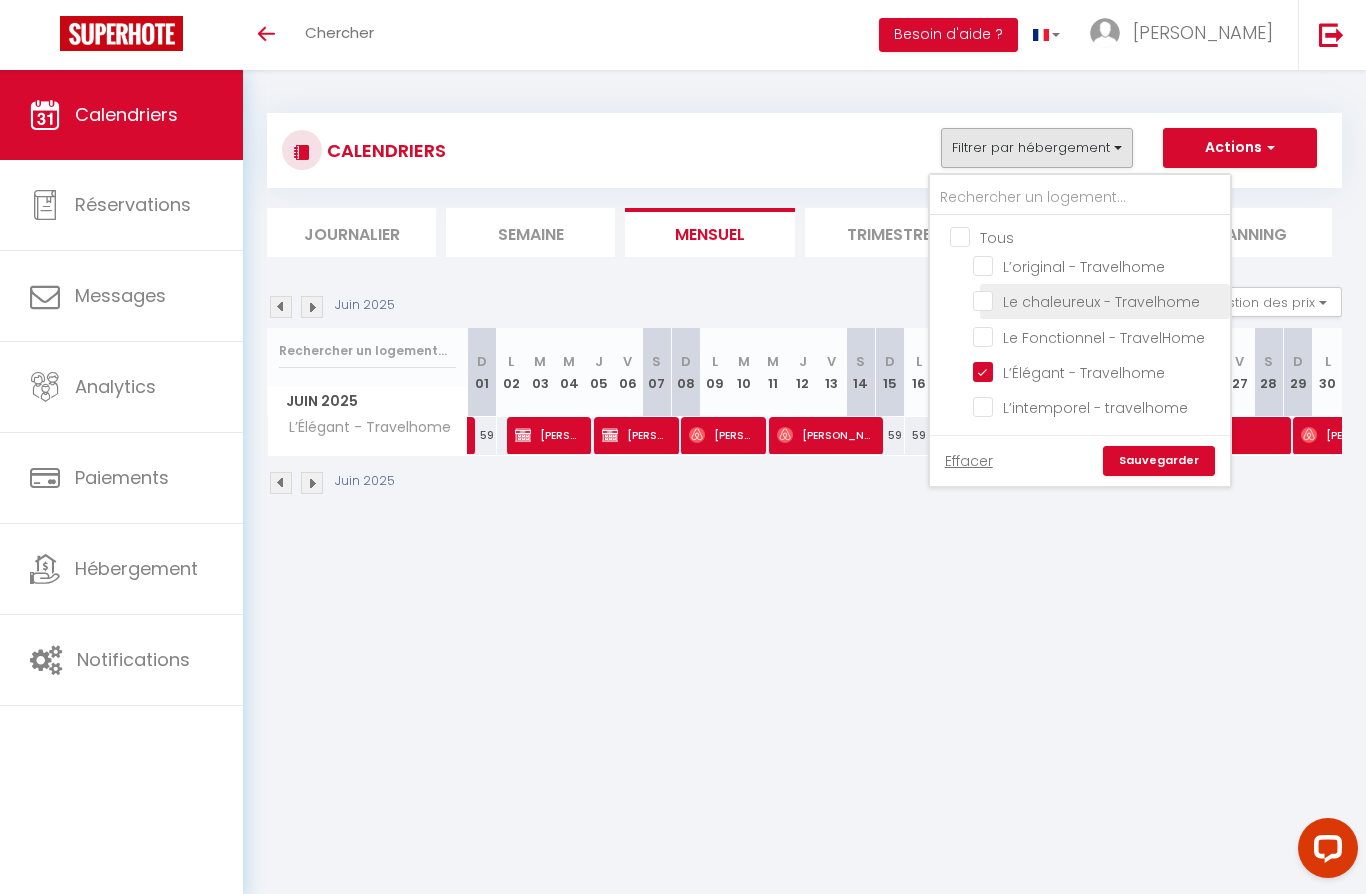 click on "Le chaleureux - Travelhome" at bounding box center (1098, 300) 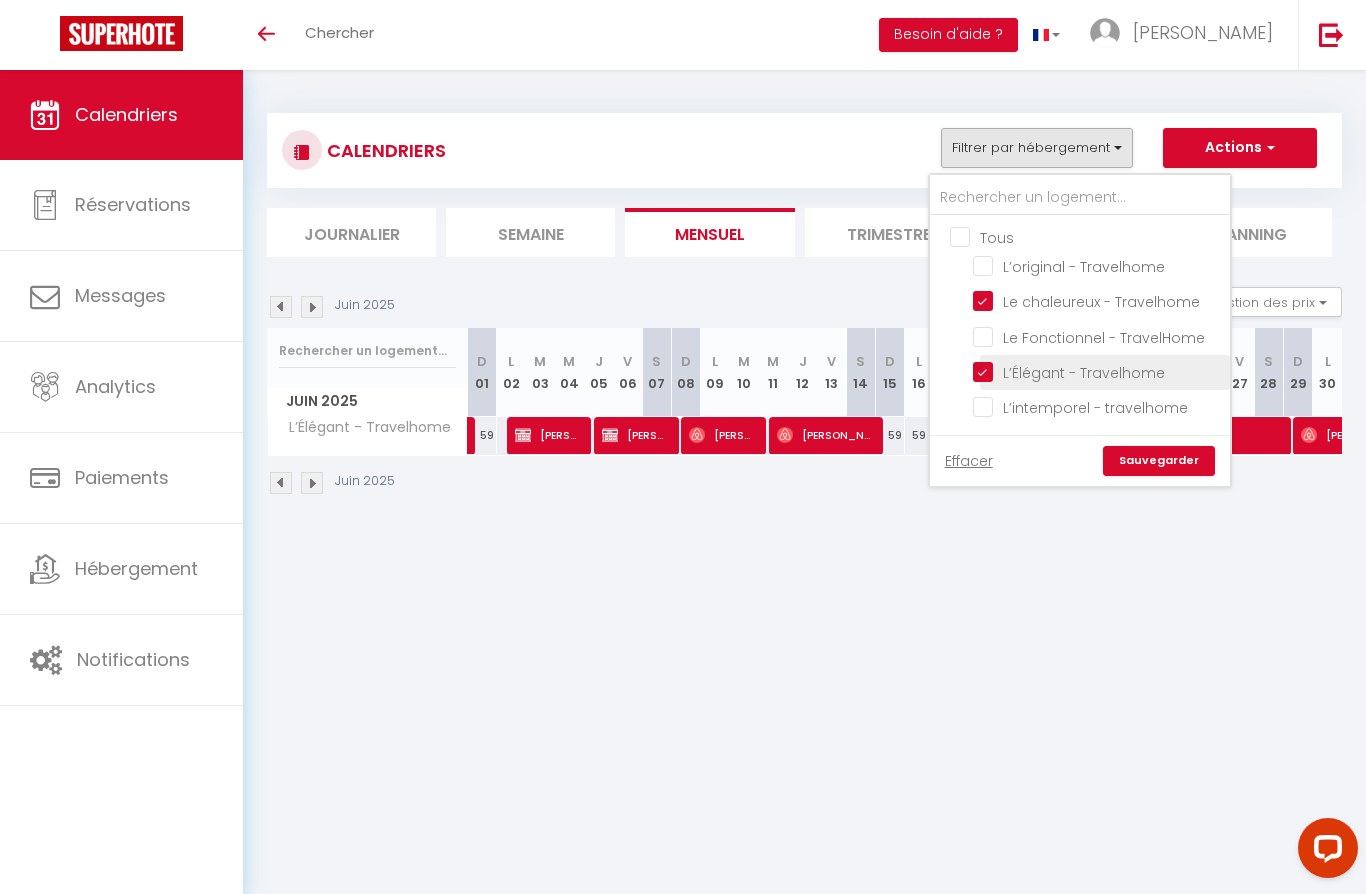 click on "L’Élégant - Travelhome" at bounding box center [1098, 371] 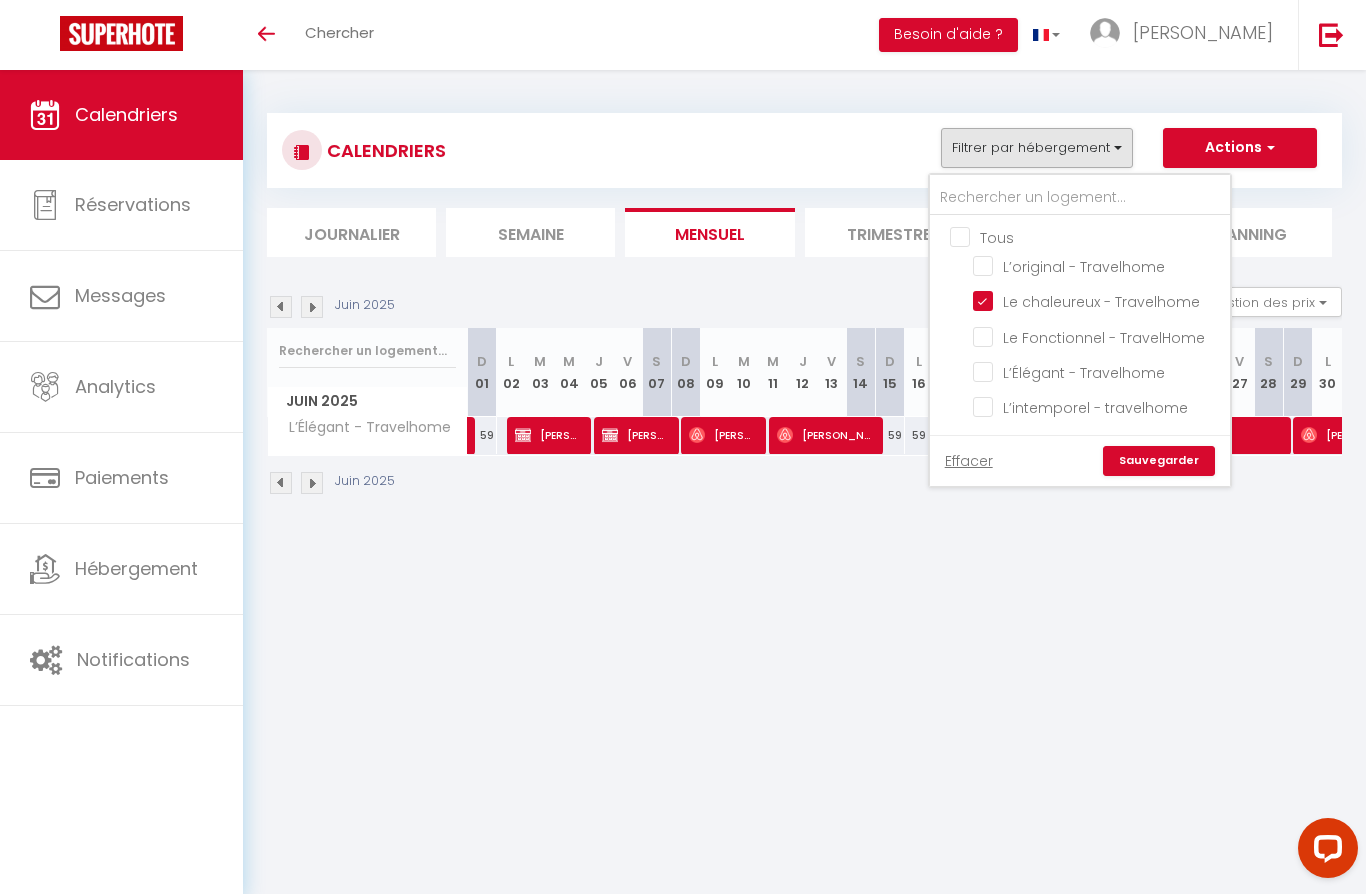 click on "Sauvegarder" at bounding box center [1159, 461] 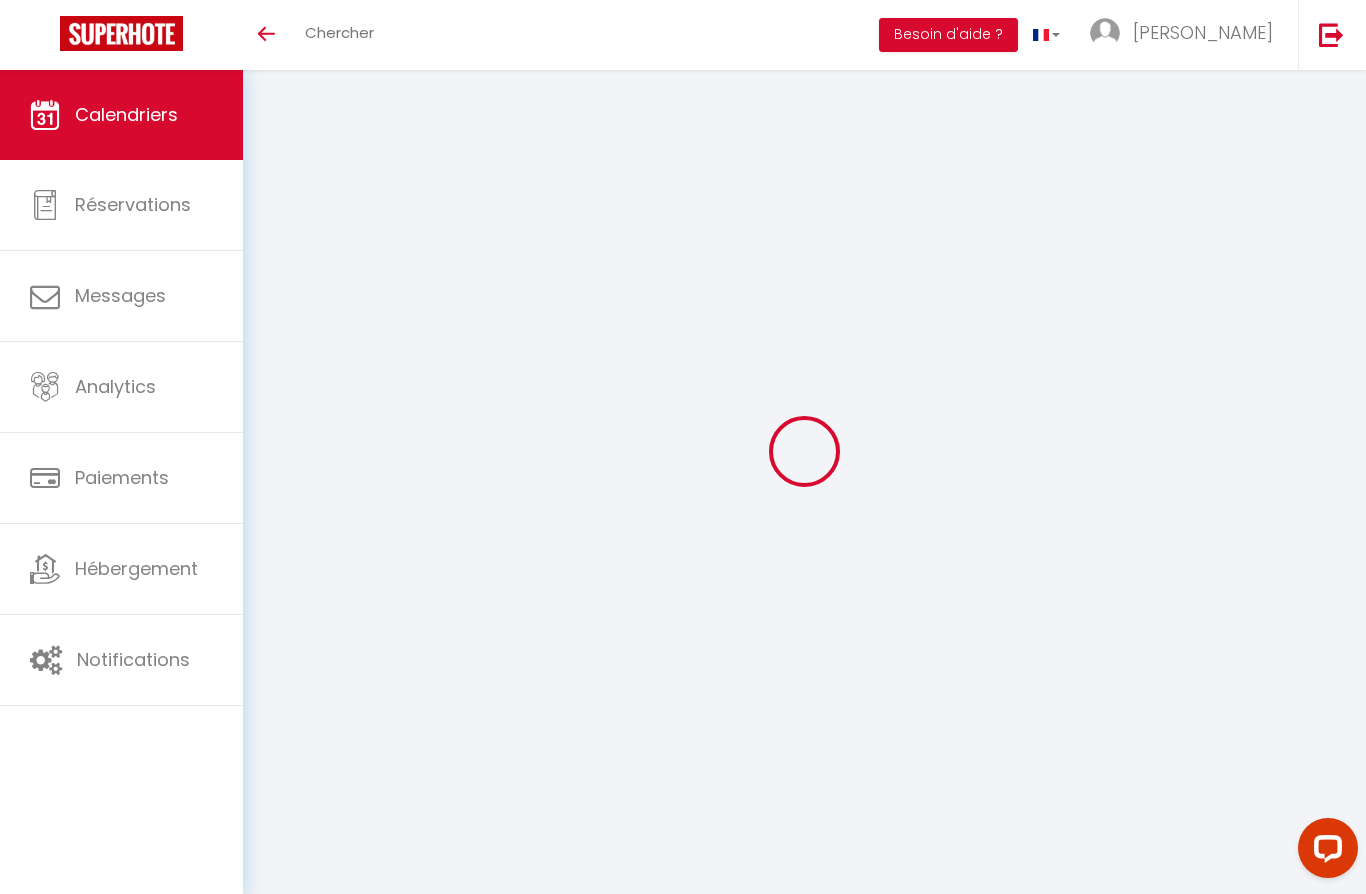 select 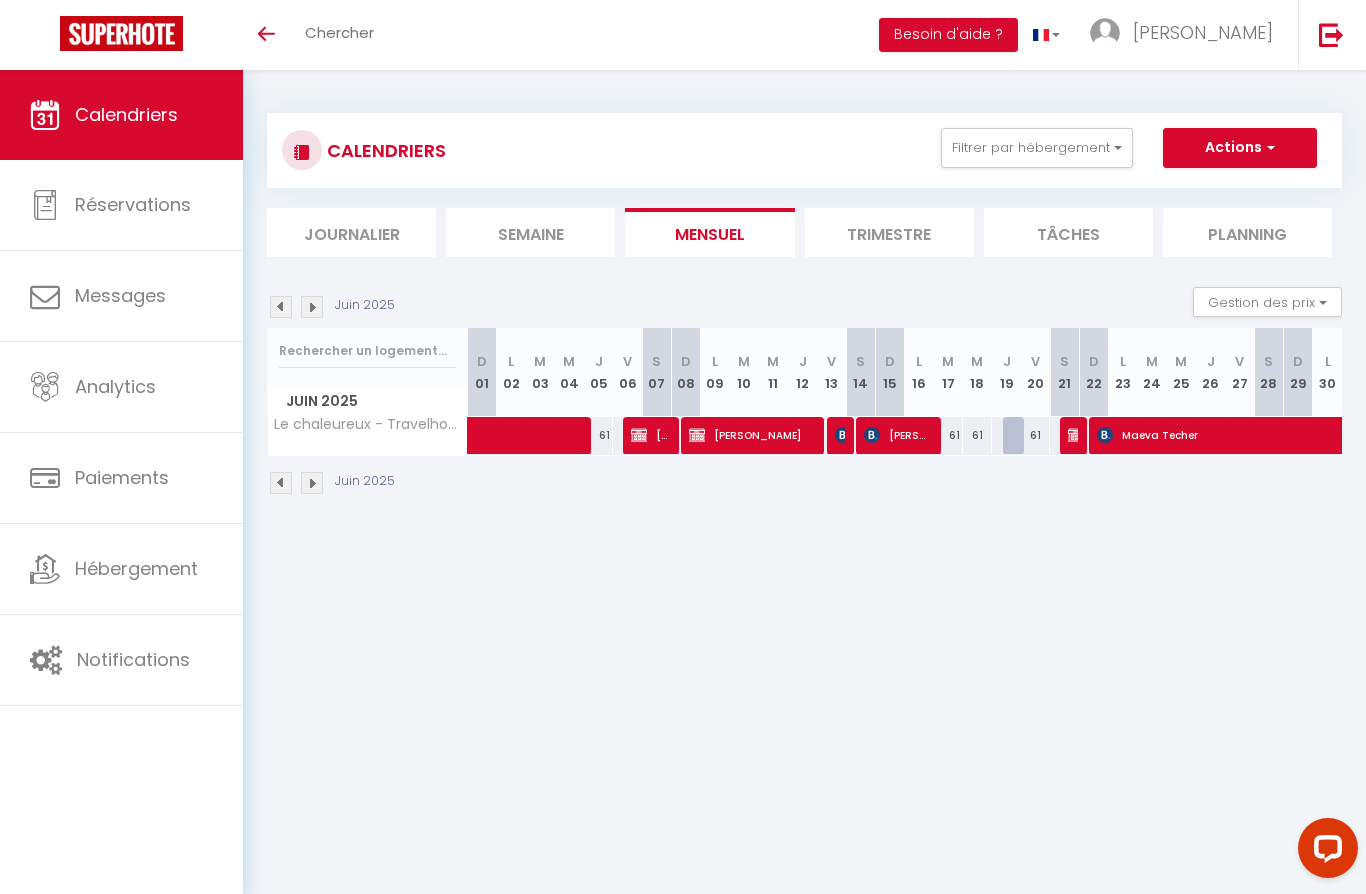 click on "[PERSON_NAME]" at bounding box center [650, 435] 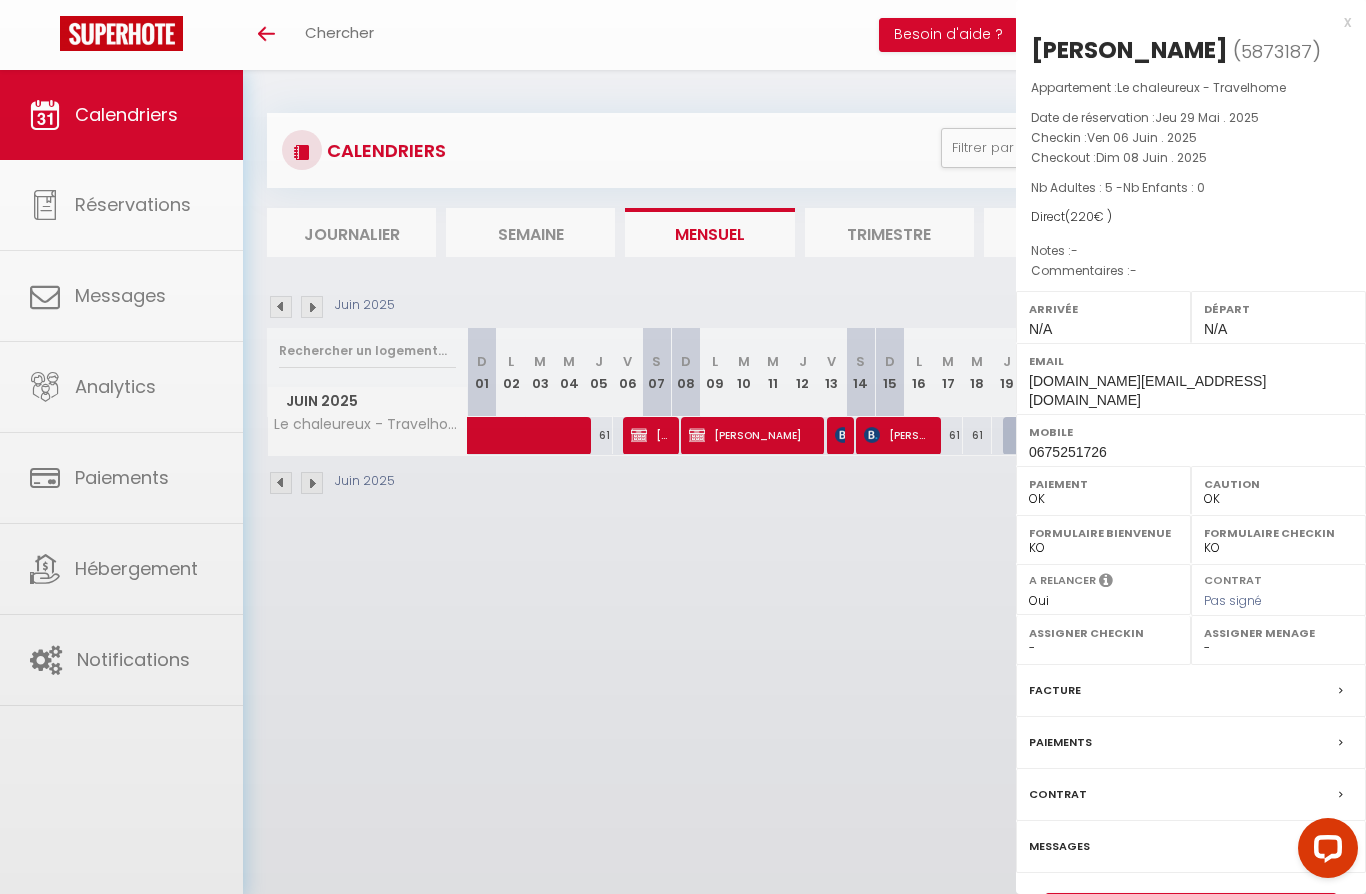select on "40975" 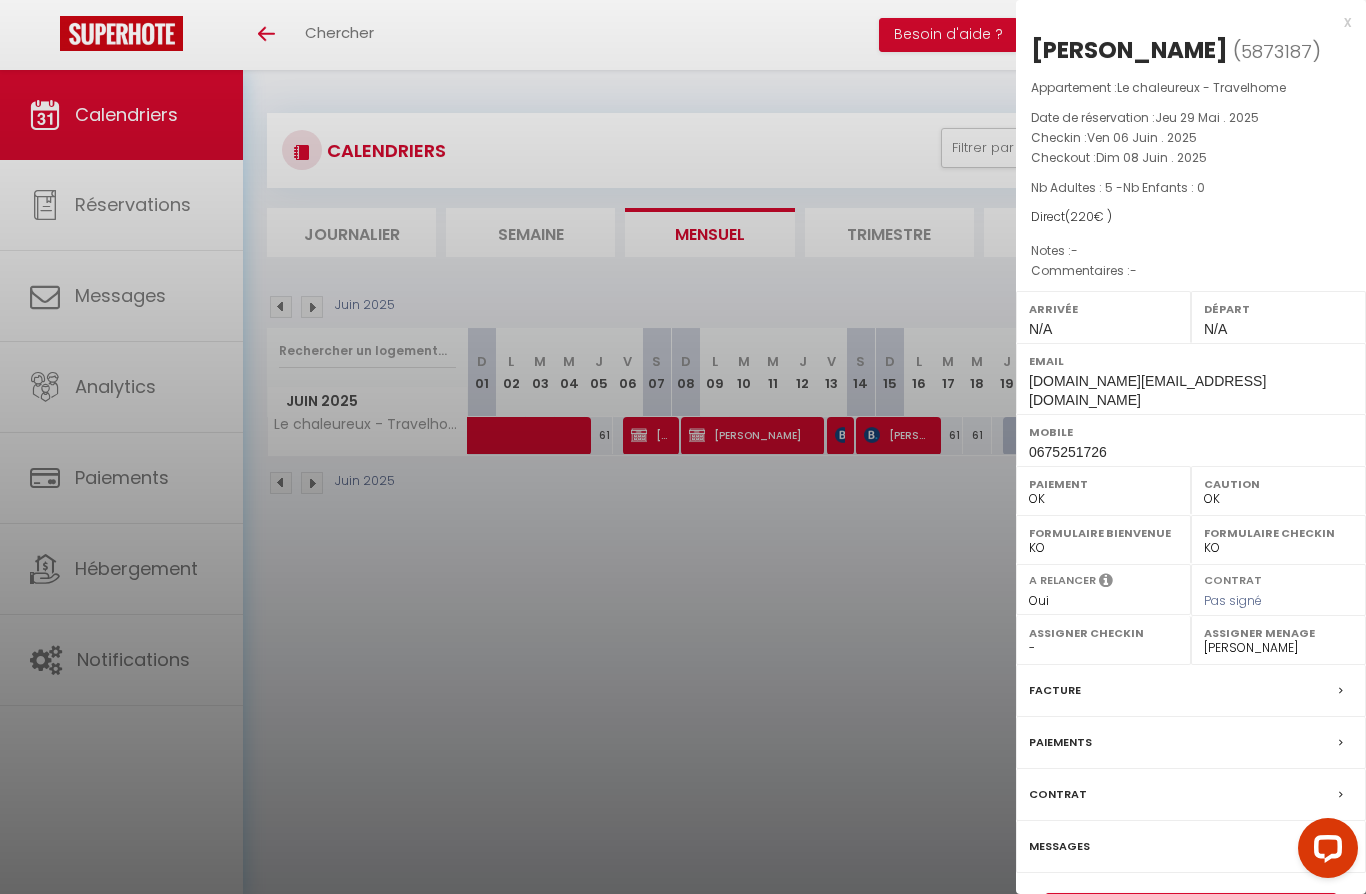 click at bounding box center (683, 447) 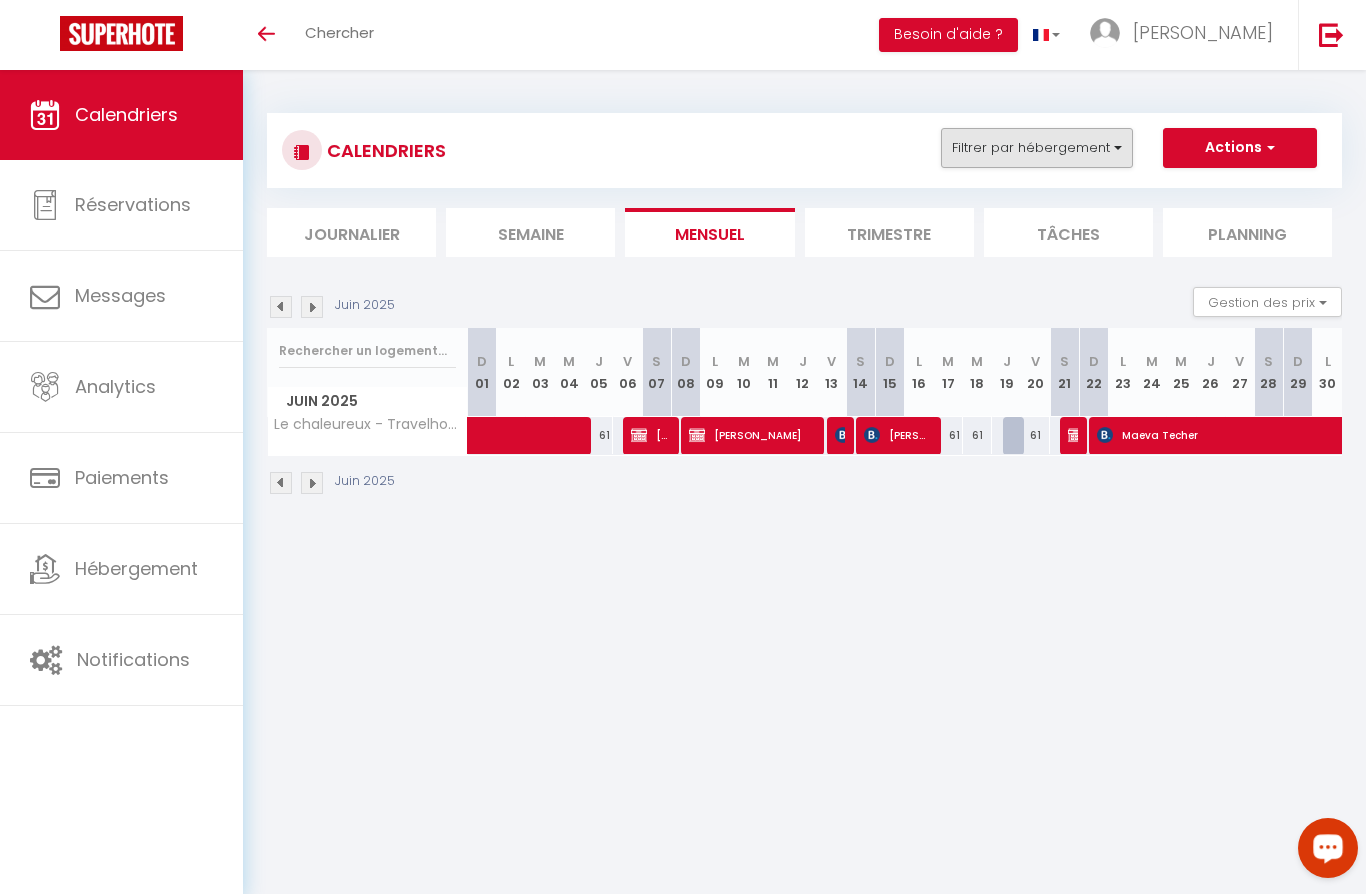 click on "Filtrer par hébergement" at bounding box center (1037, 148) 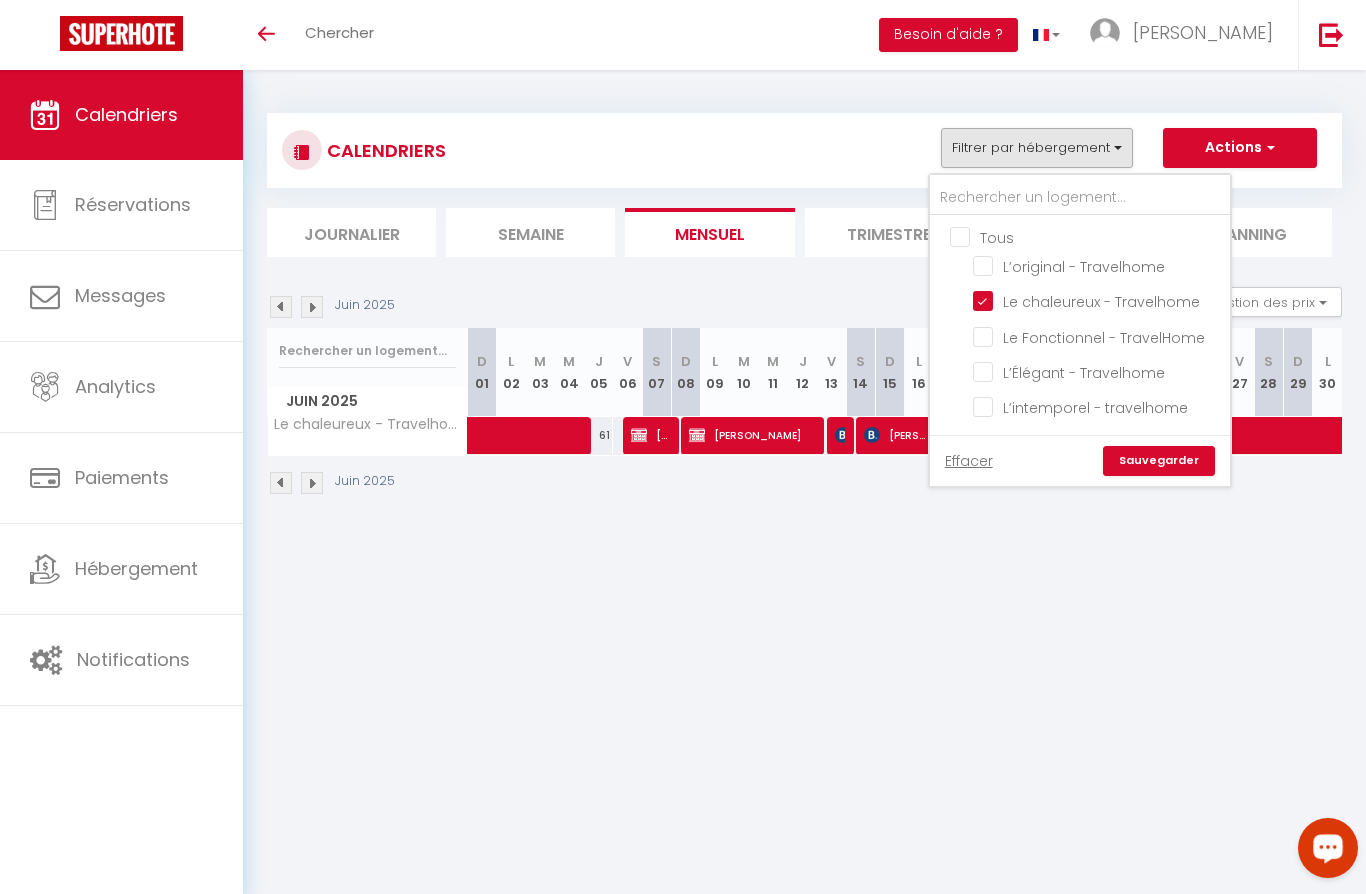 click on "Tous" at bounding box center (1100, 236) 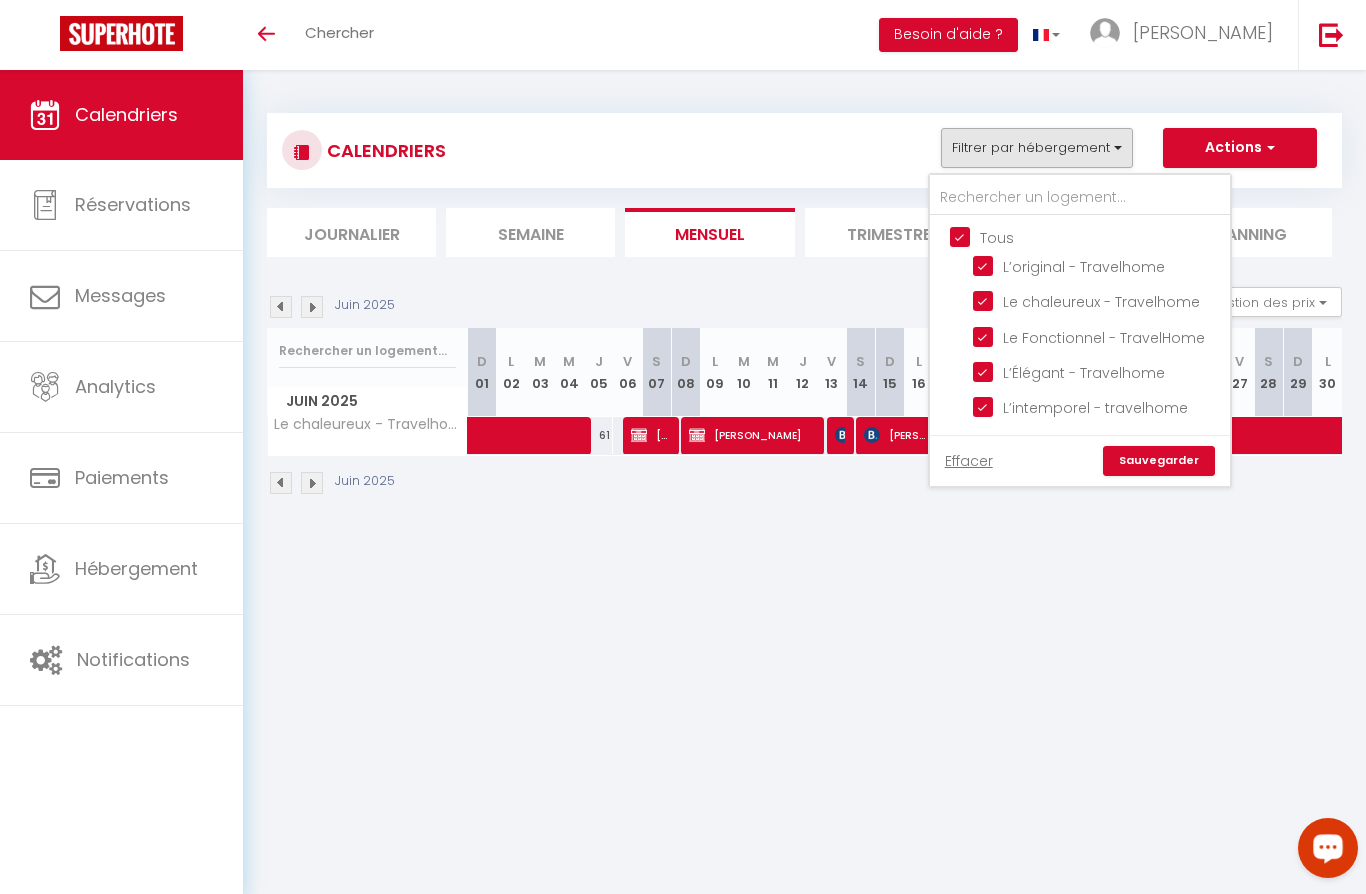 checkbox on "true" 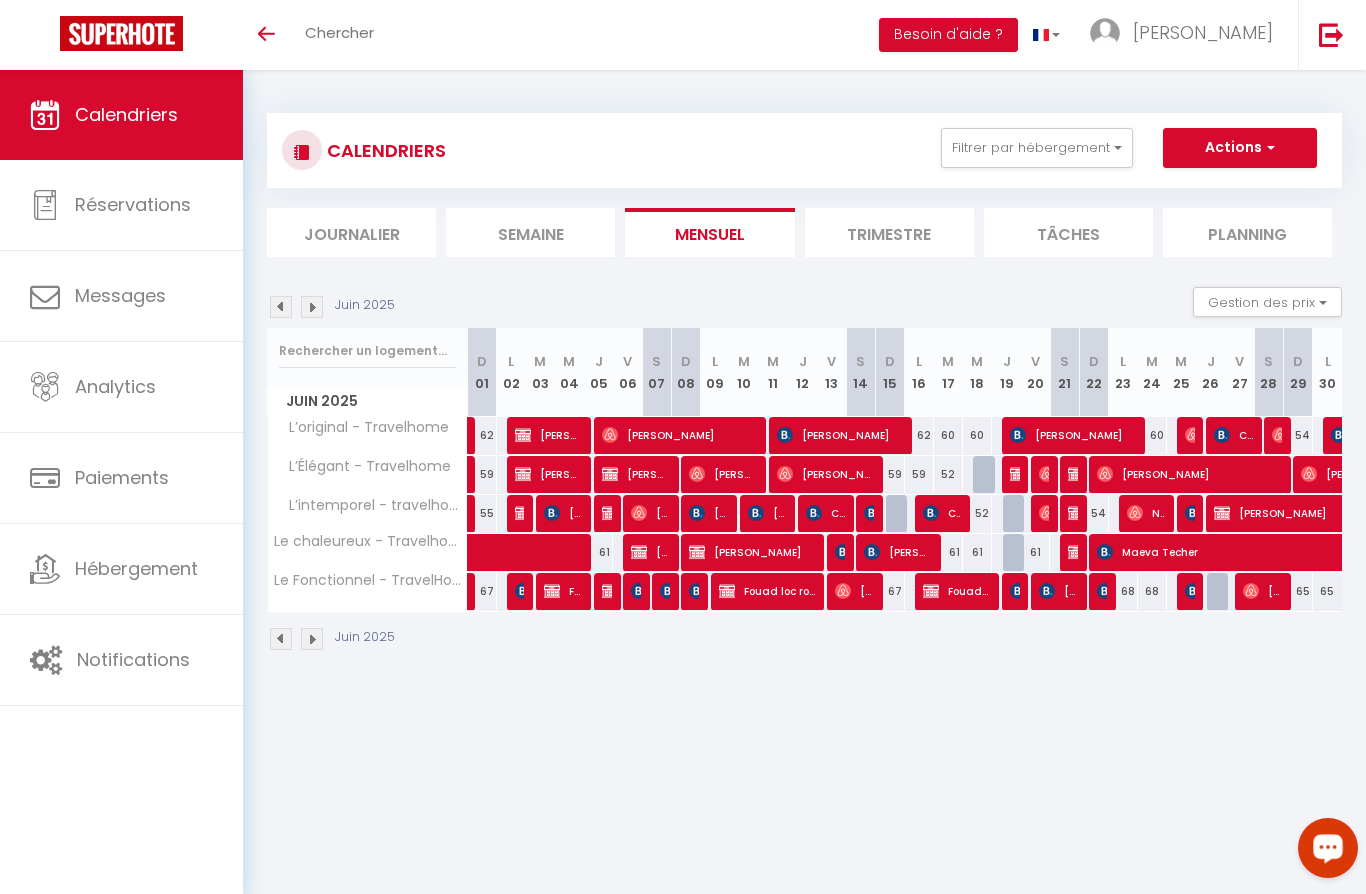 click at bounding box center [312, 307] 